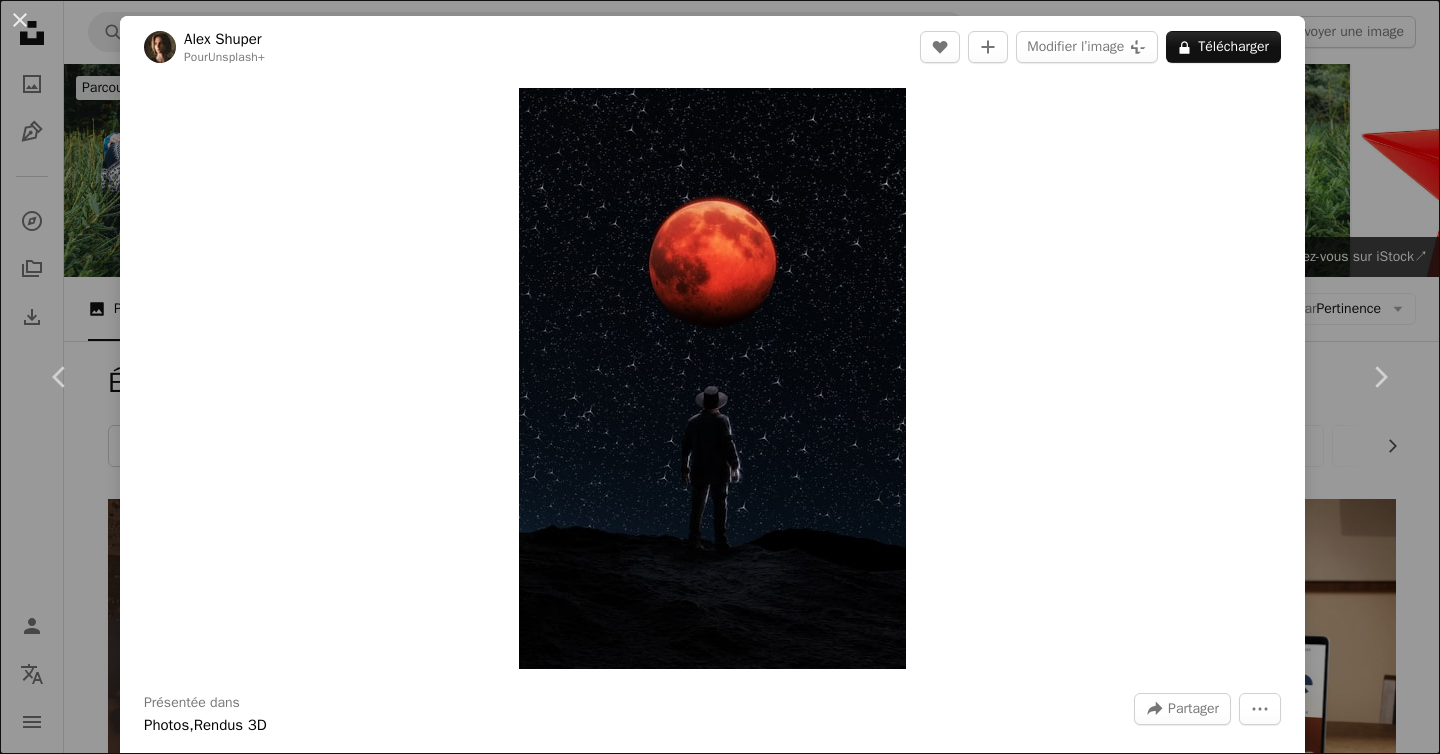 scroll, scrollTop: 6905, scrollLeft: 0, axis: vertical 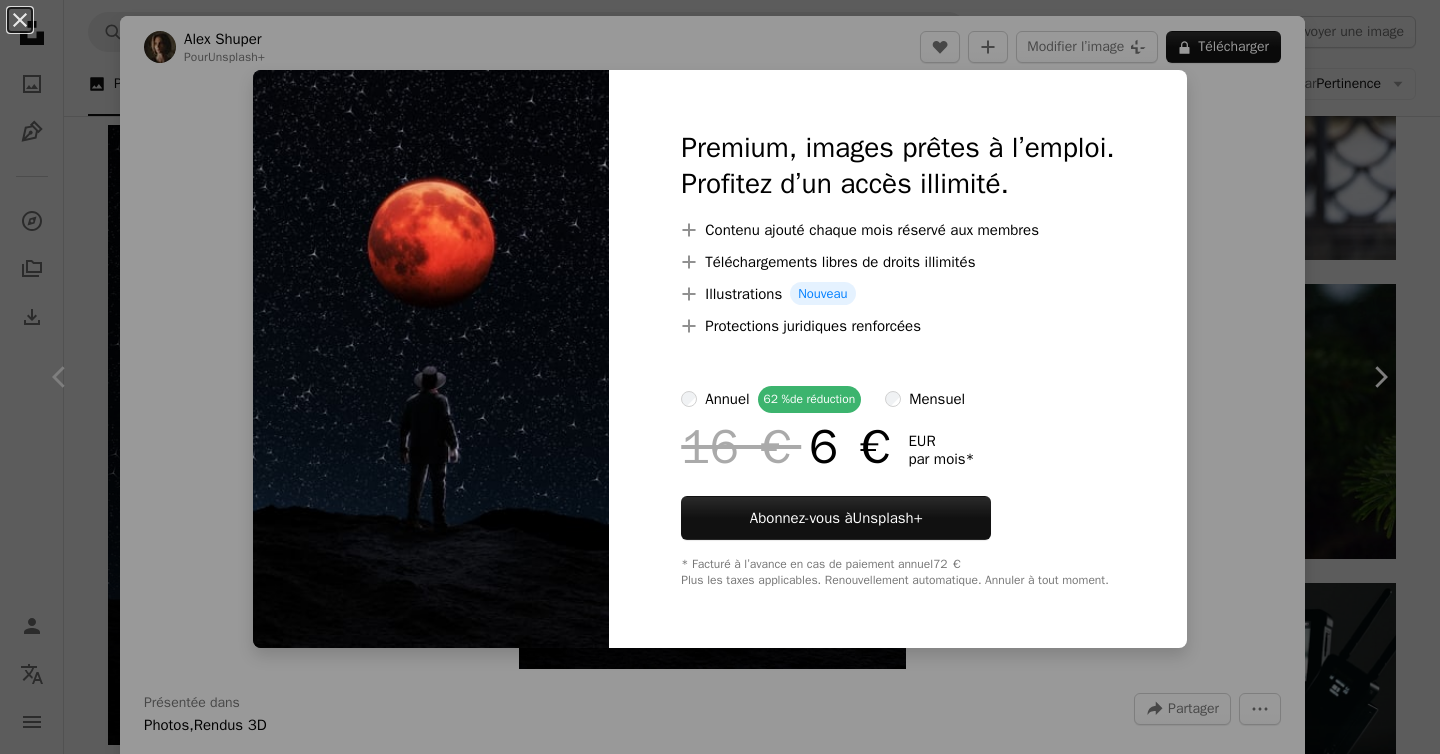 click on "An X shape Premium, images prêtes à l’emploi. Profitez d’un accès illimité. A plus sign Contenu ajouté chaque mois réservé aux membres A plus sign Téléchargements libres de droits illimités A plus sign Illustrations  Nouveau A plus sign Protections juridiques renforcées annuel 62 %  de réduction mensuel 16 €   6 € EUR par mois * Abonnez-vous à  Unsplash+ * Facturé à l’avance en cas de paiement annuel  72 € Plus les taxes applicables. Renouvellement automatique. Annuler à tout moment." at bounding box center (720, 377) 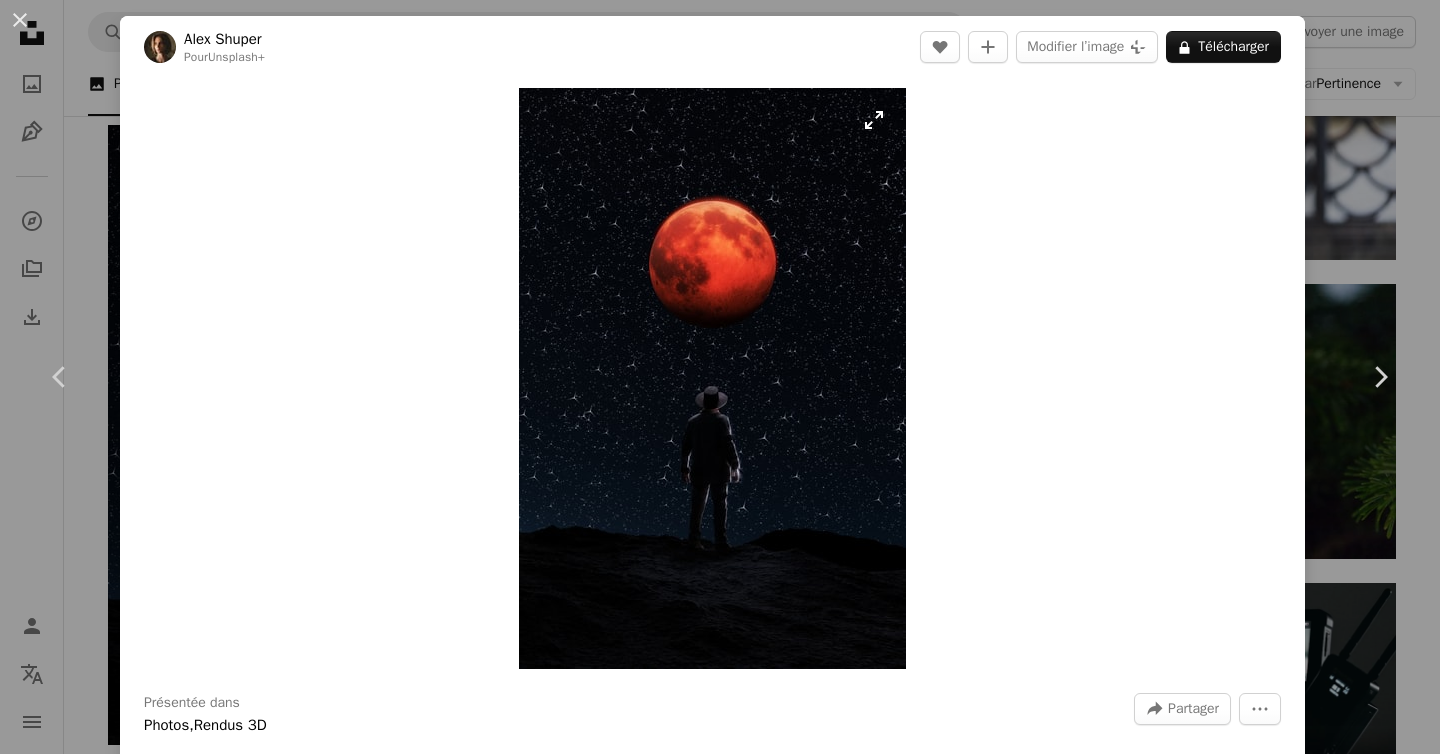 click at bounding box center (712, 378) 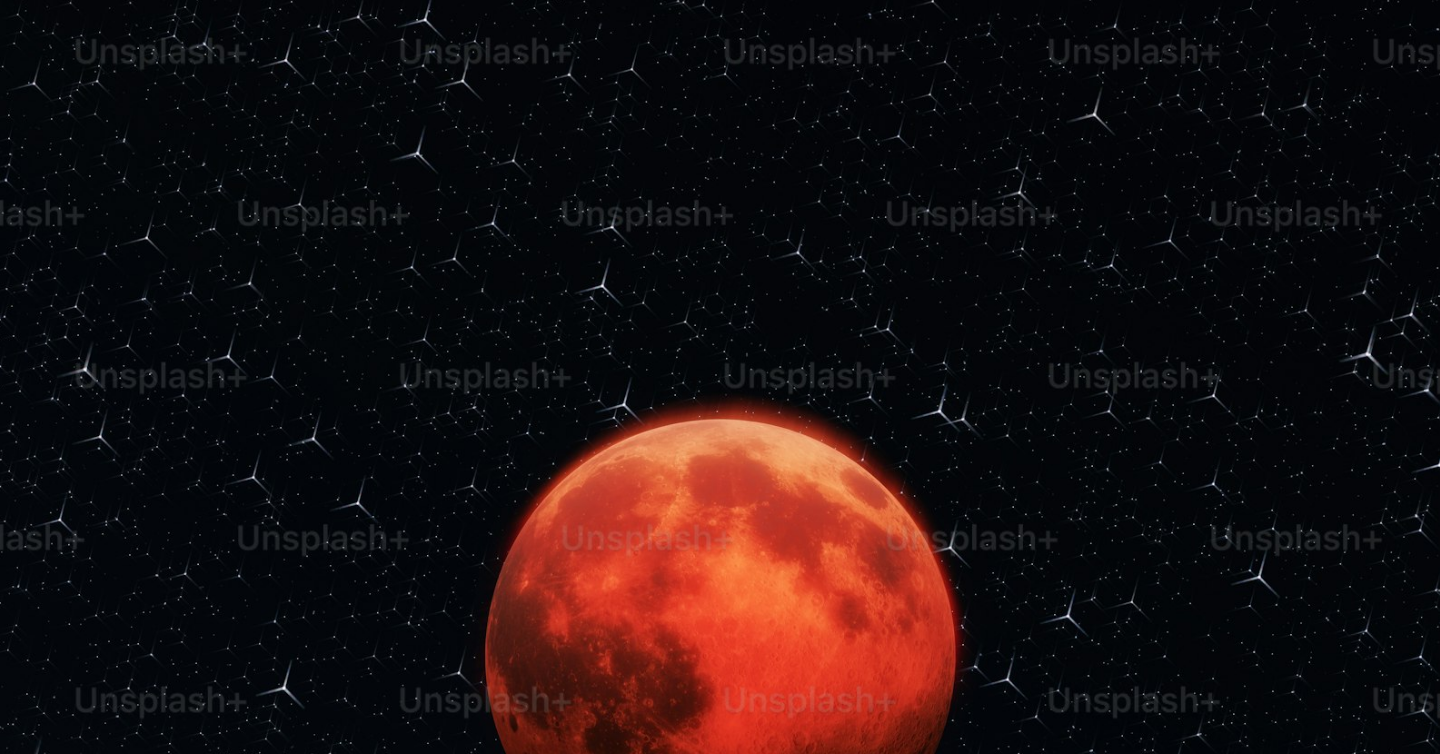 scroll, scrollTop: 704, scrollLeft: 0, axis: vertical 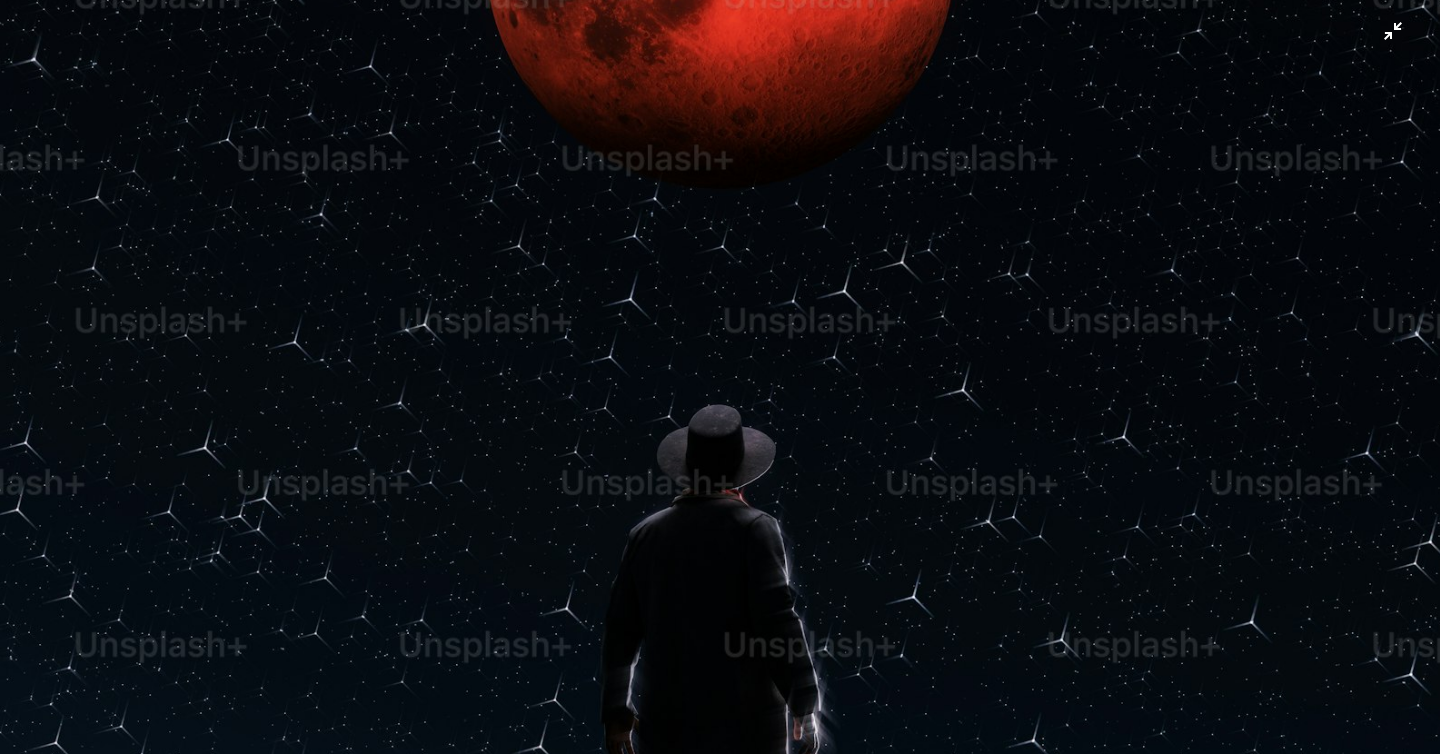 click at bounding box center [720, 376] 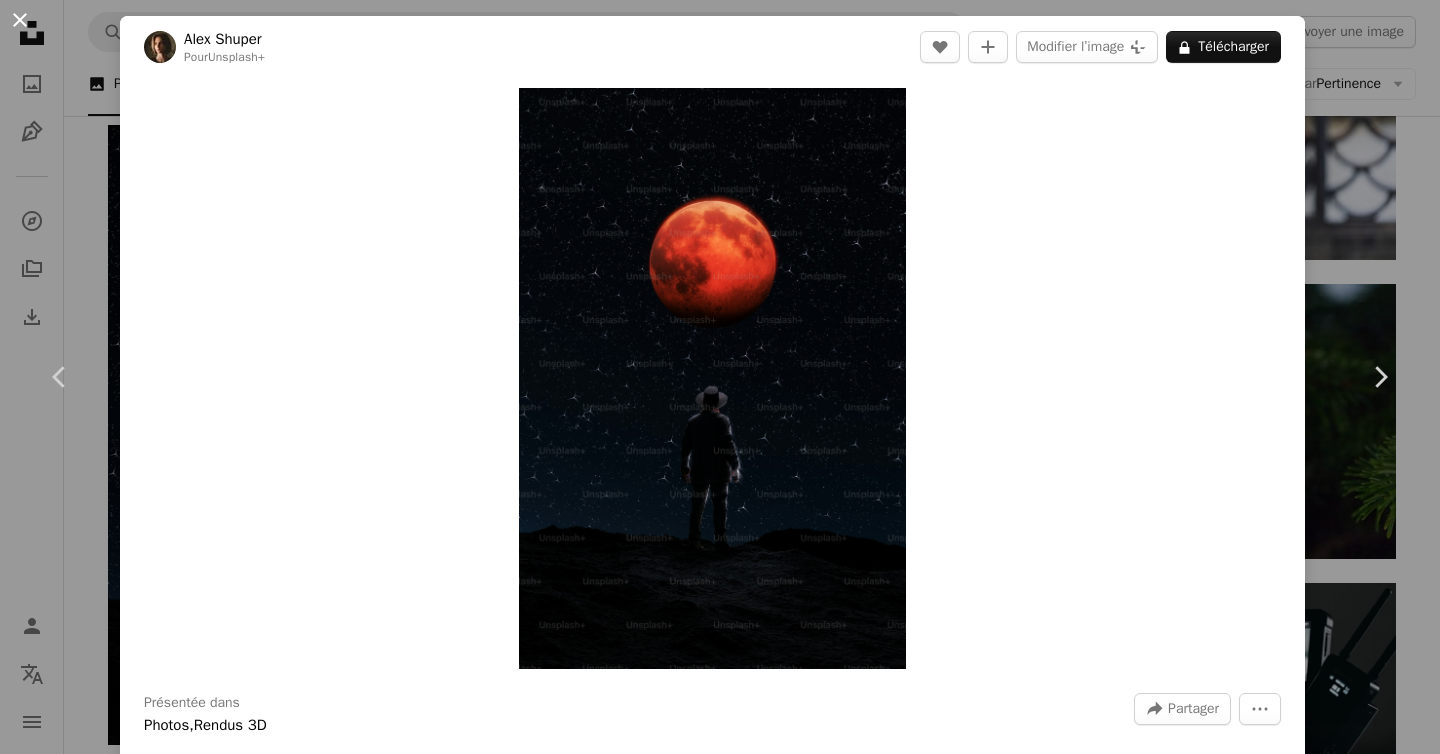 click on "An X shape" at bounding box center [20, 20] 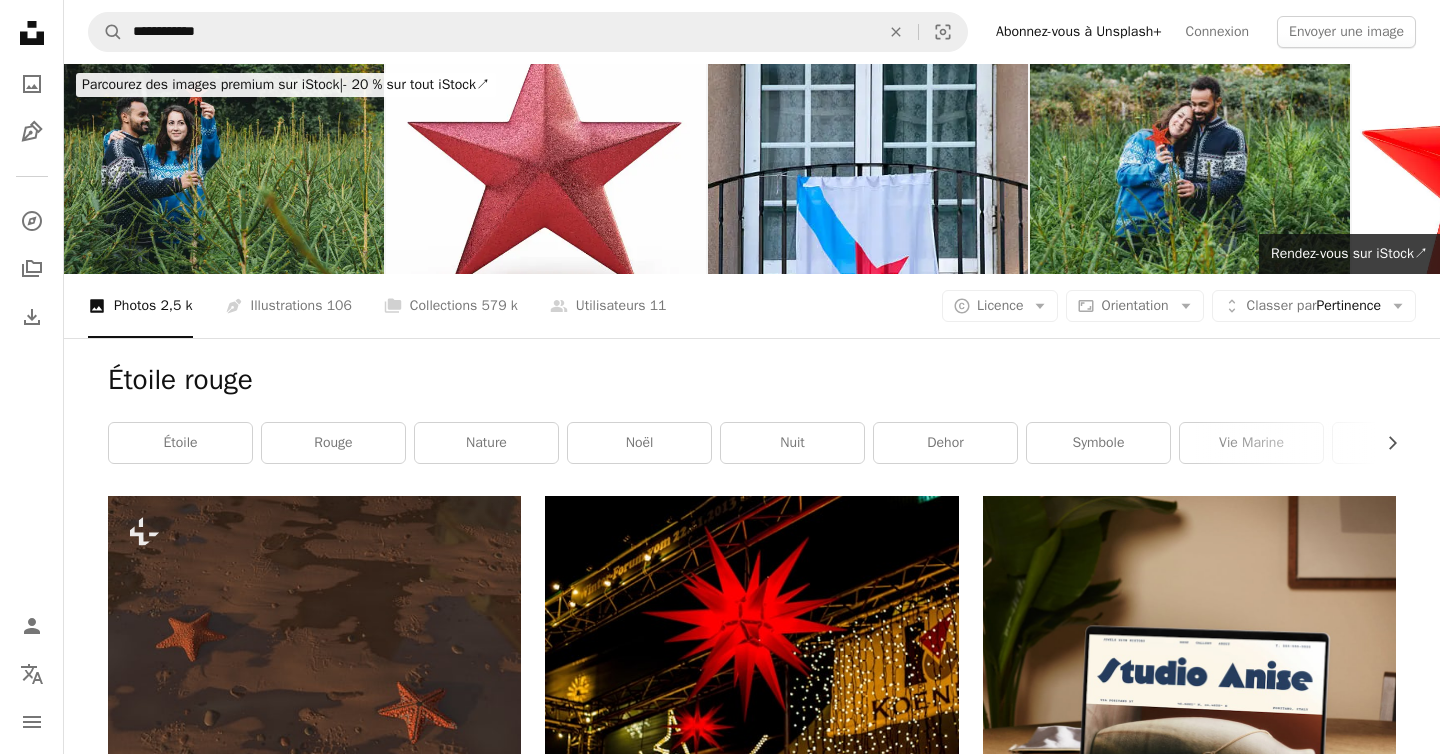 scroll, scrollTop: 0, scrollLeft: 0, axis: both 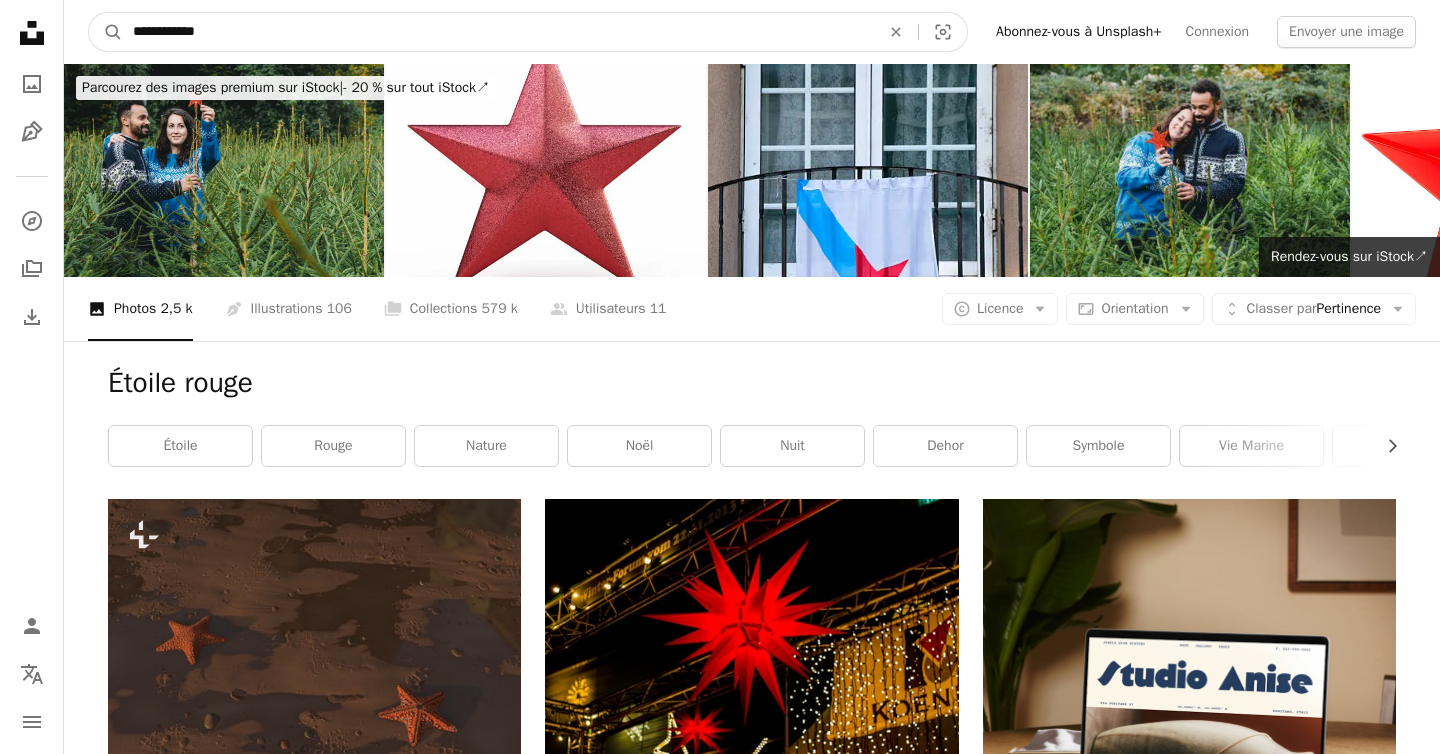 click on "**********" at bounding box center [498, 32] 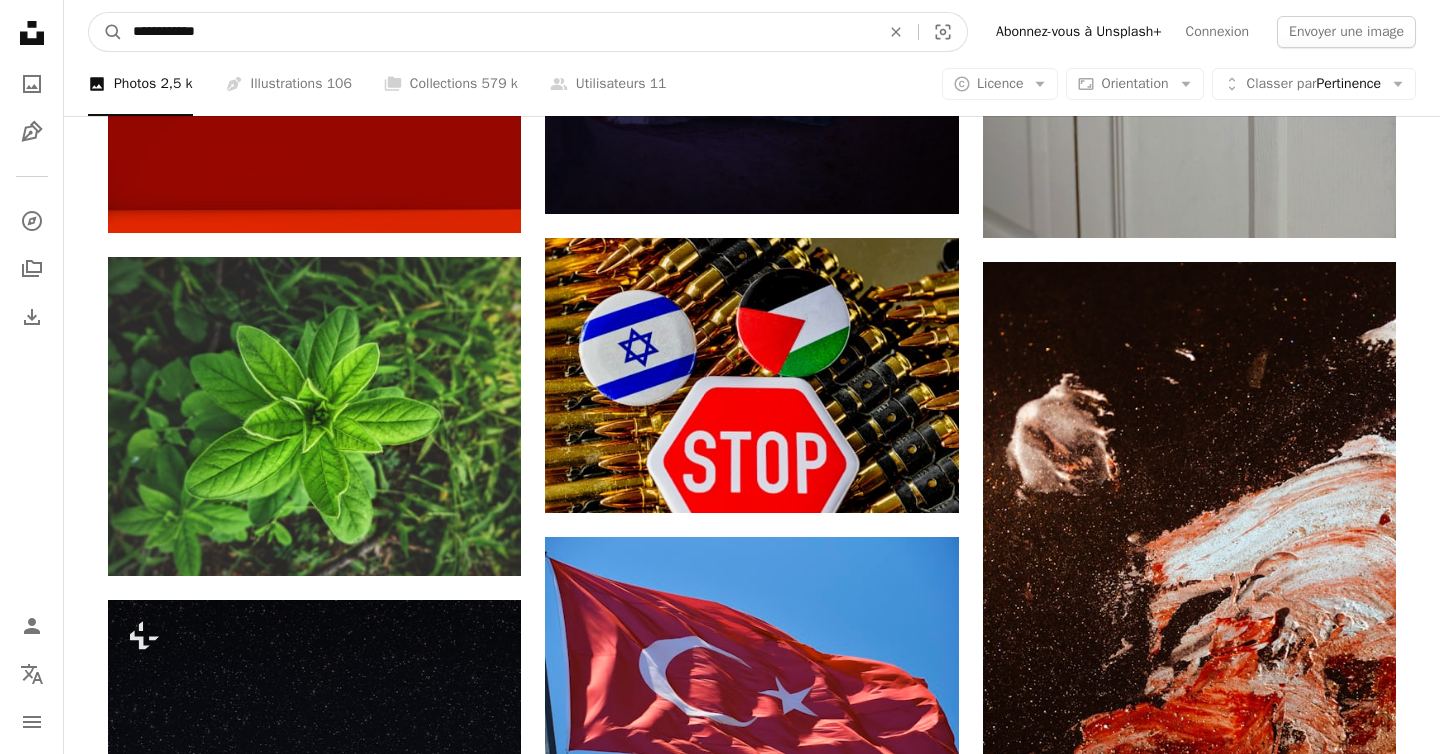 scroll, scrollTop: 24736, scrollLeft: 0, axis: vertical 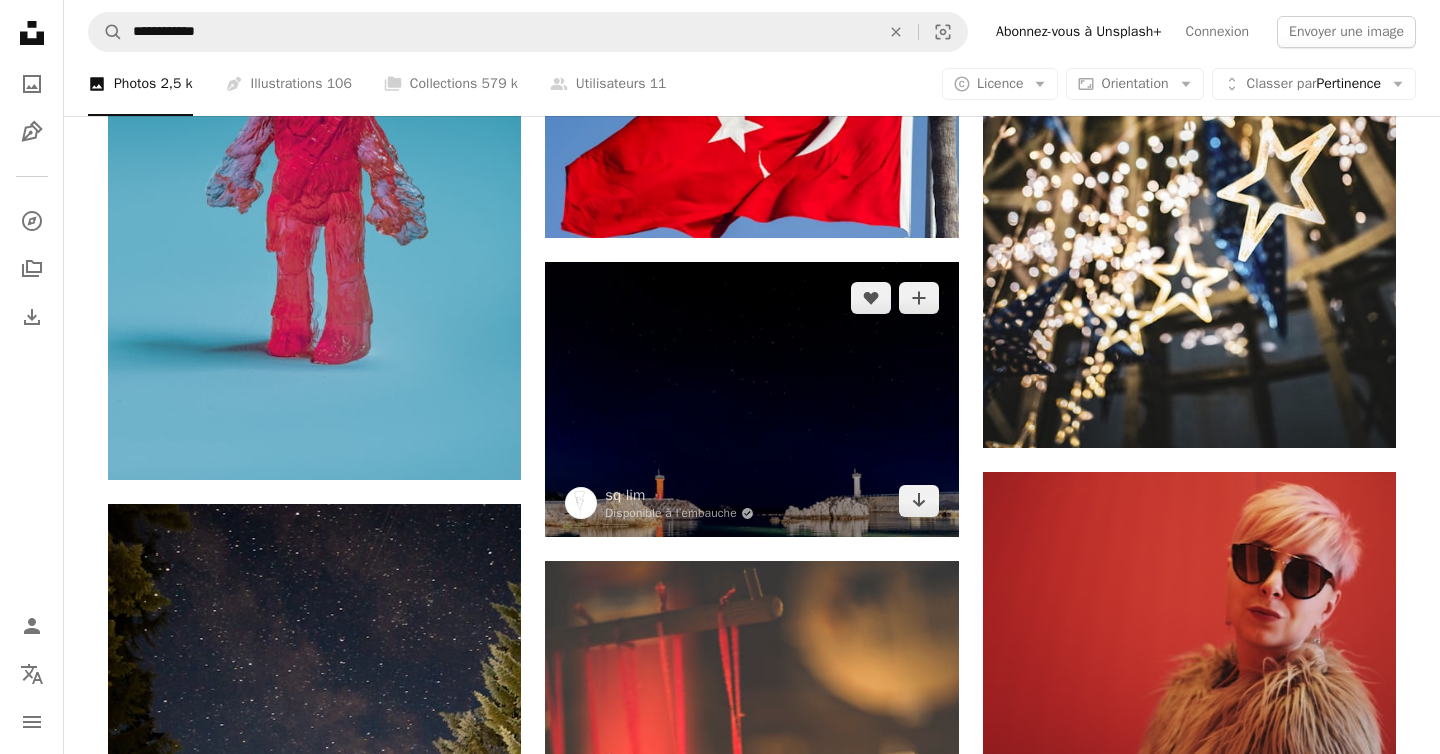 click at bounding box center (751, 399) 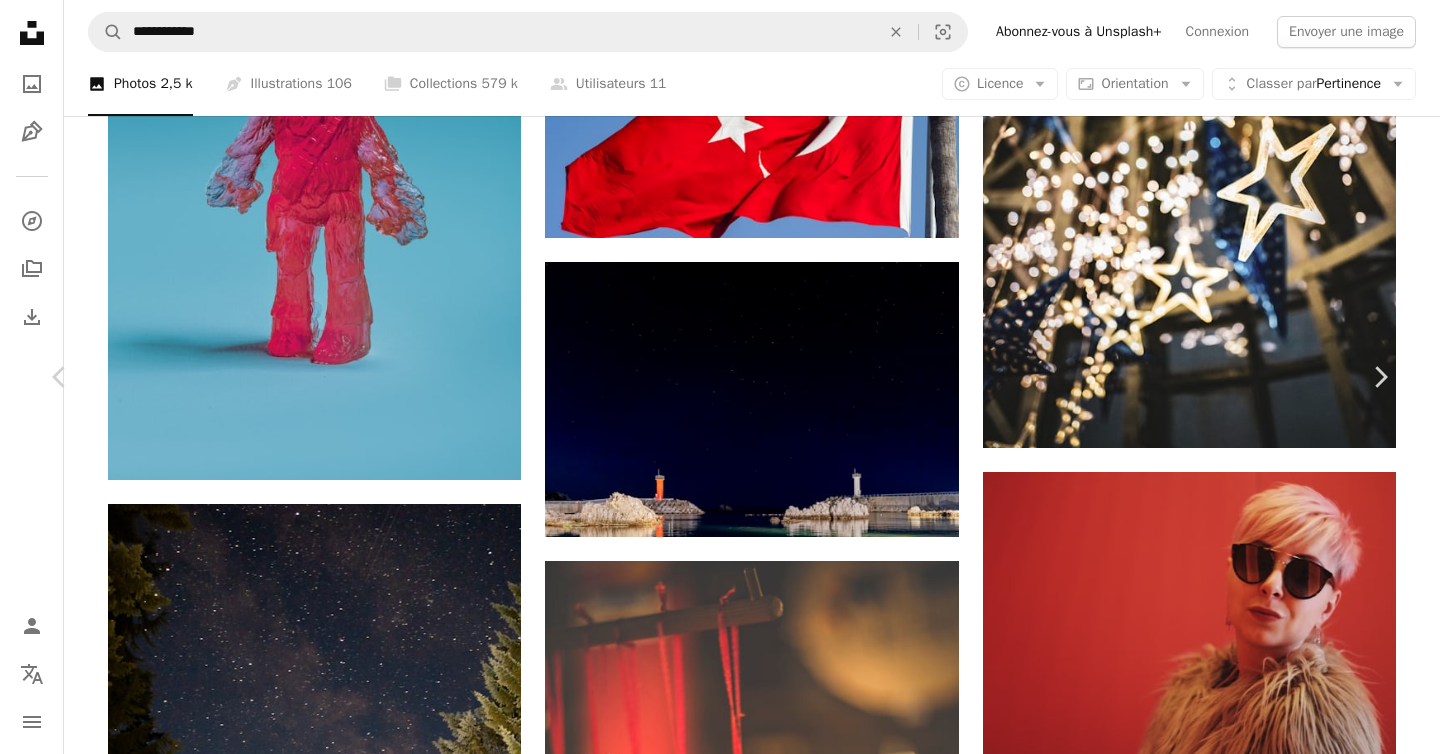 click on "[FIRST] [LAST]" at bounding box center (720, 8630) 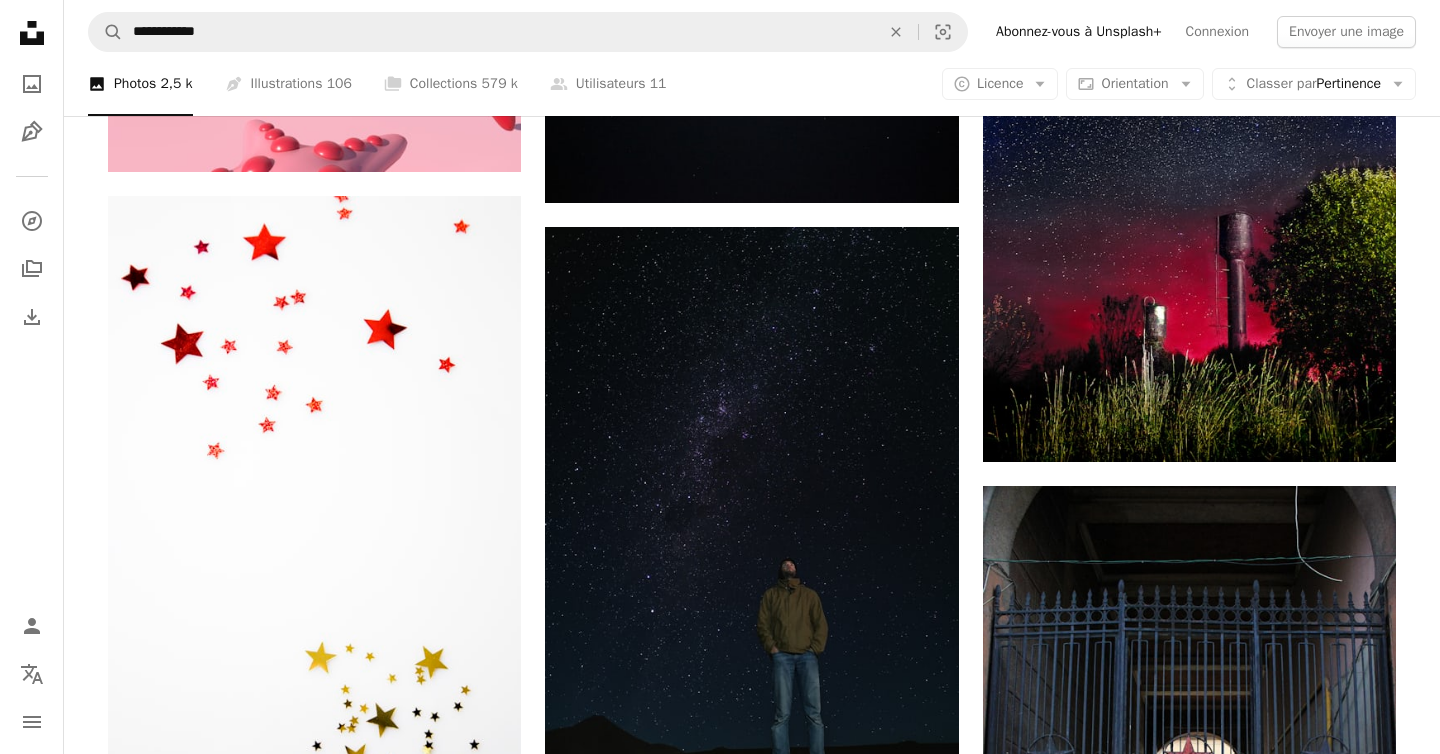 scroll, scrollTop: 9072, scrollLeft: 0, axis: vertical 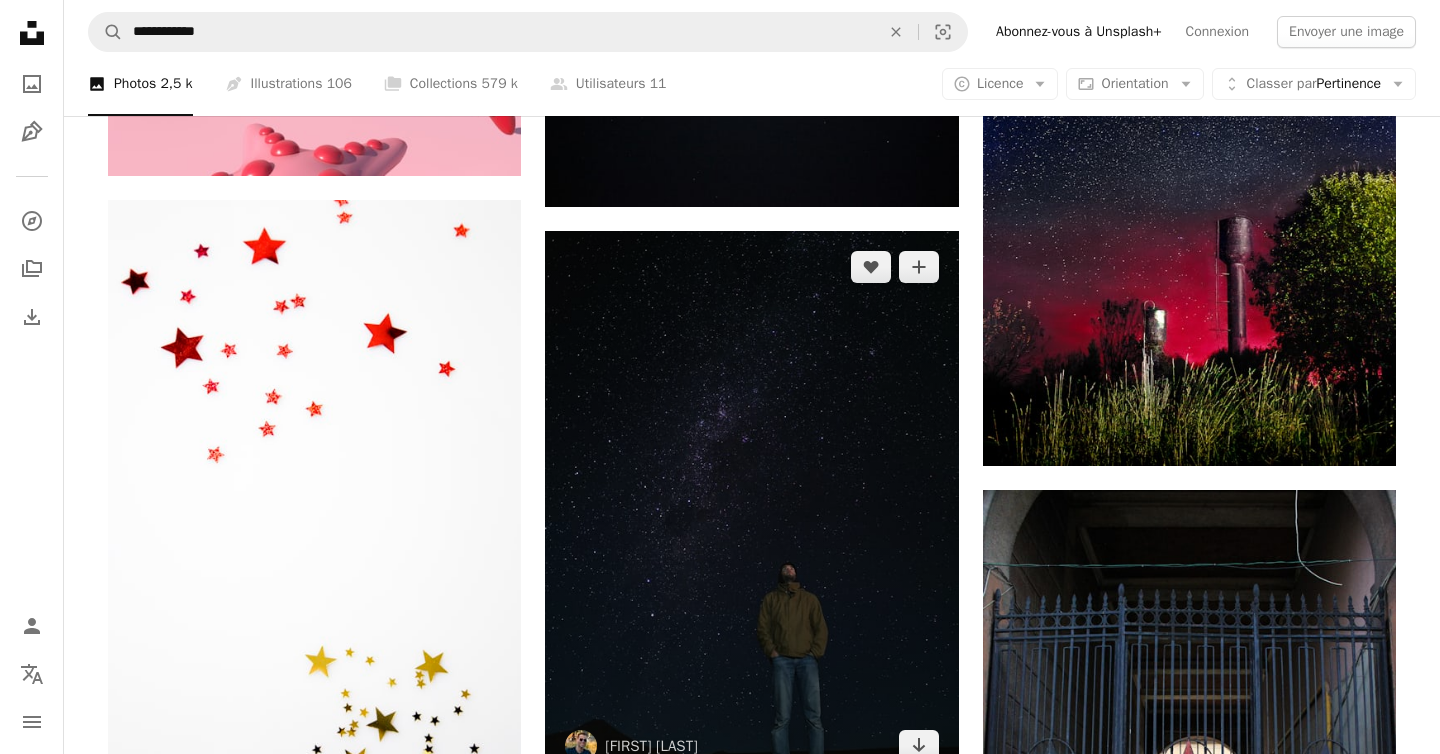click at bounding box center [751, 506] 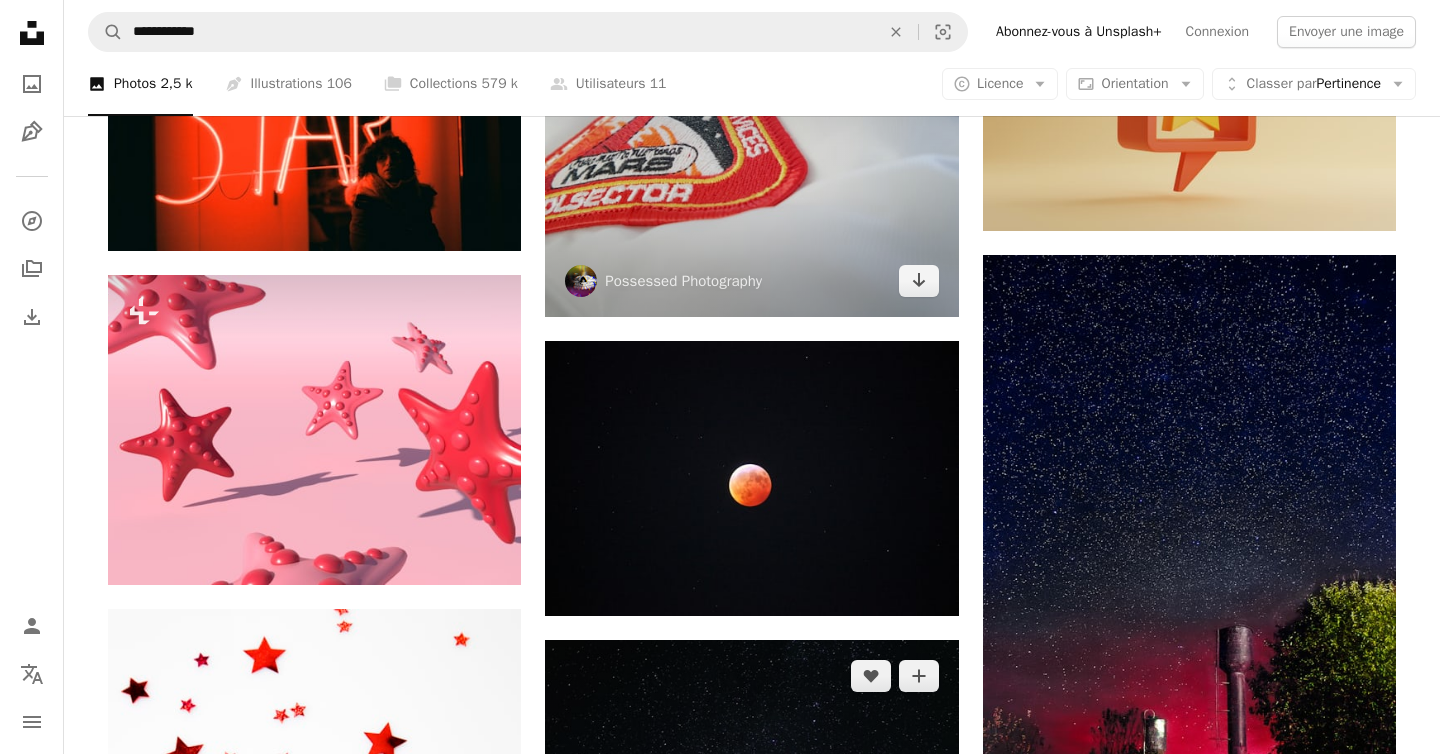 scroll, scrollTop: 8553, scrollLeft: 0, axis: vertical 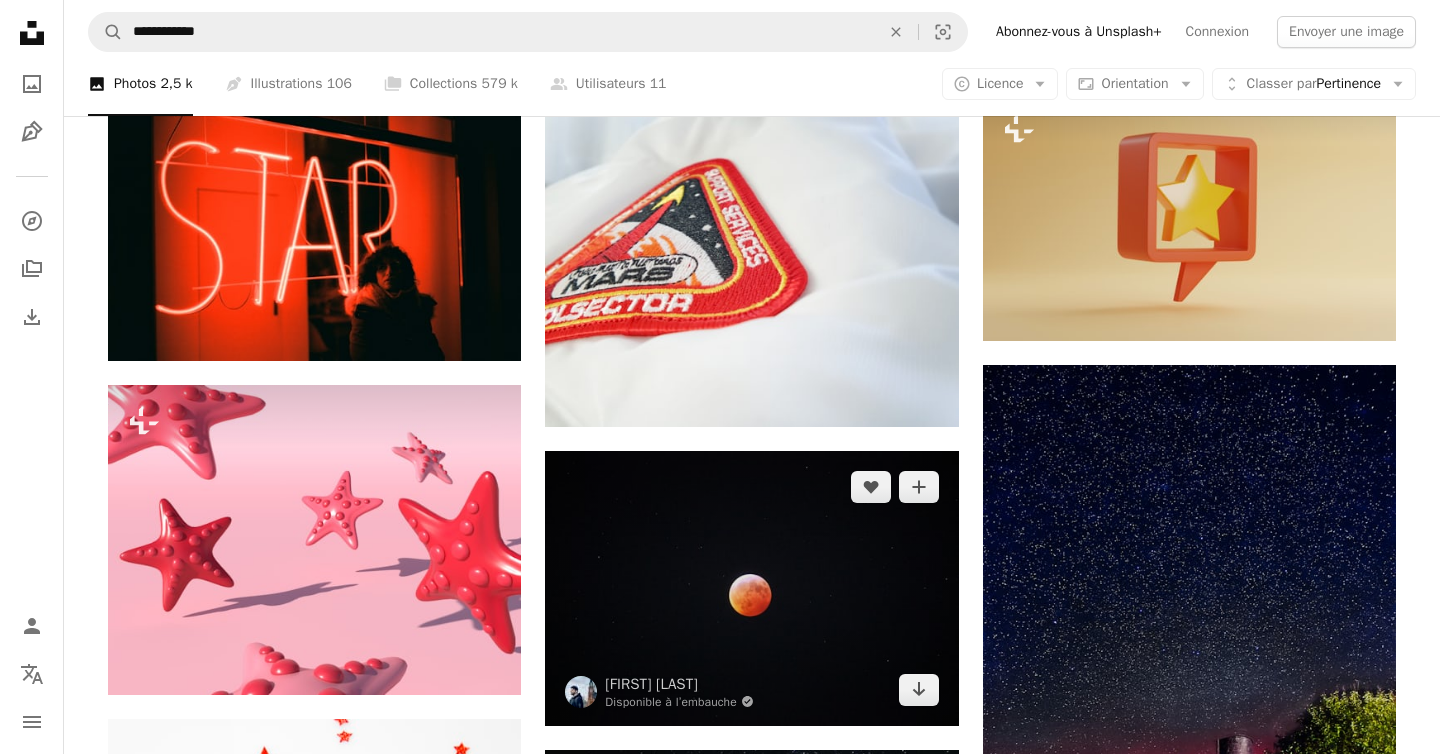 click at bounding box center [751, 588] 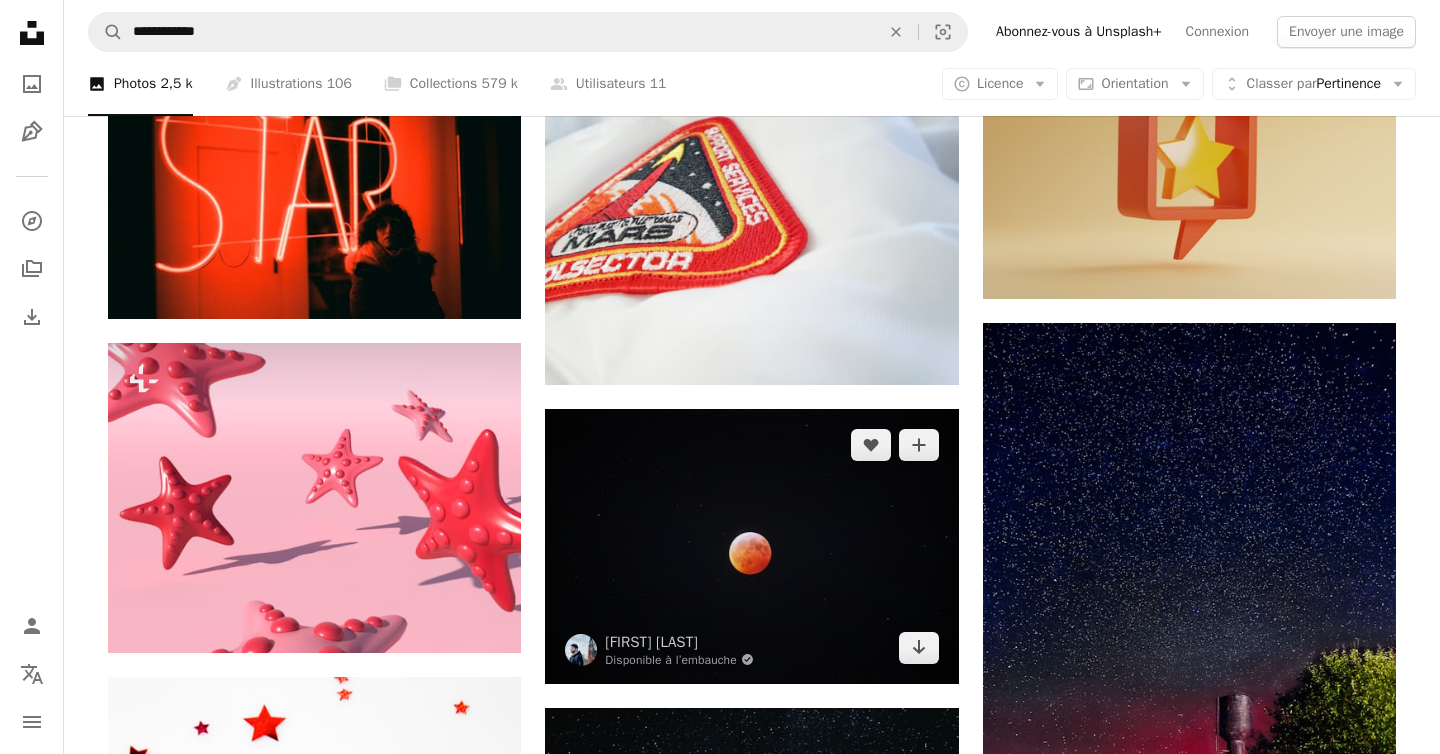scroll, scrollTop: 8636, scrollLeft: 0, axis: vertical 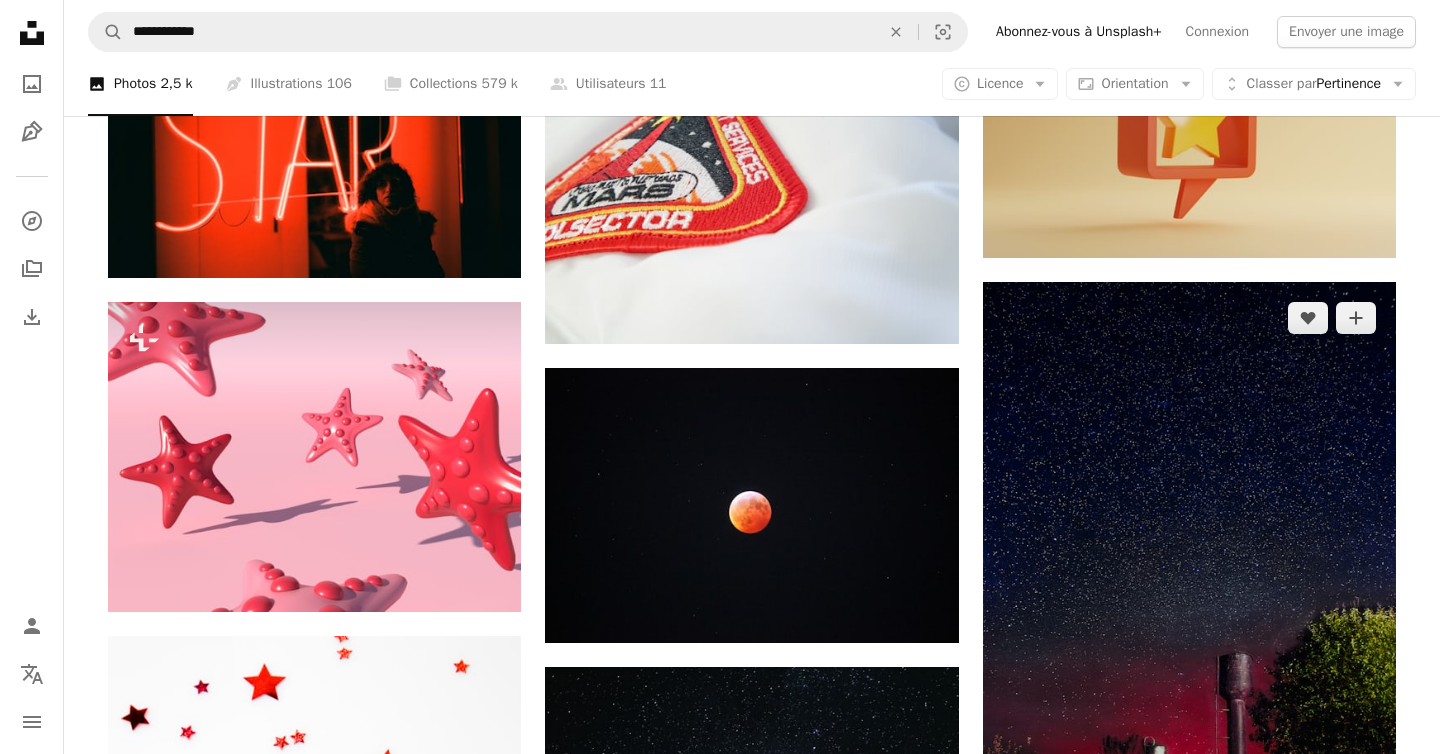 click at bounding box center (1189, 592) 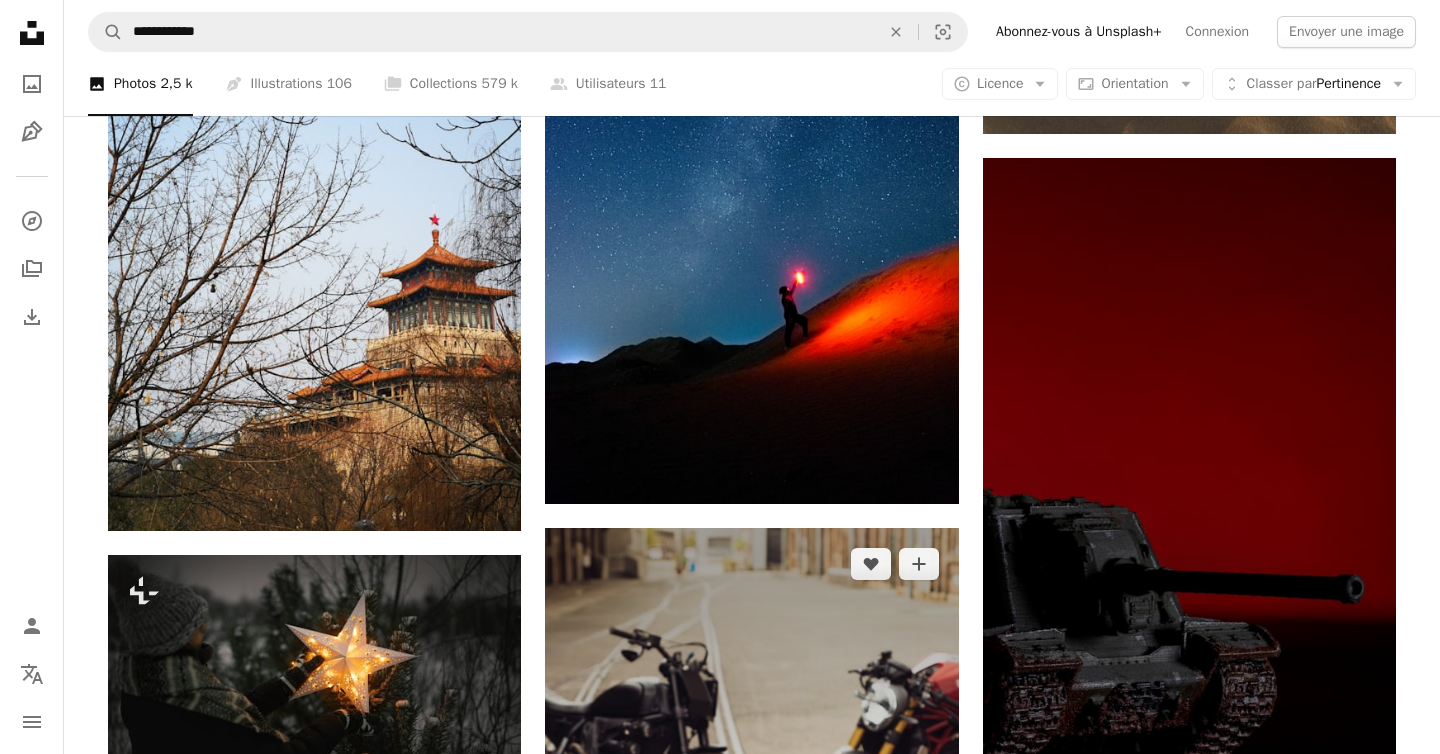 scroll, scrollTop: 13852, scrollLeft: 0, axis: vertical 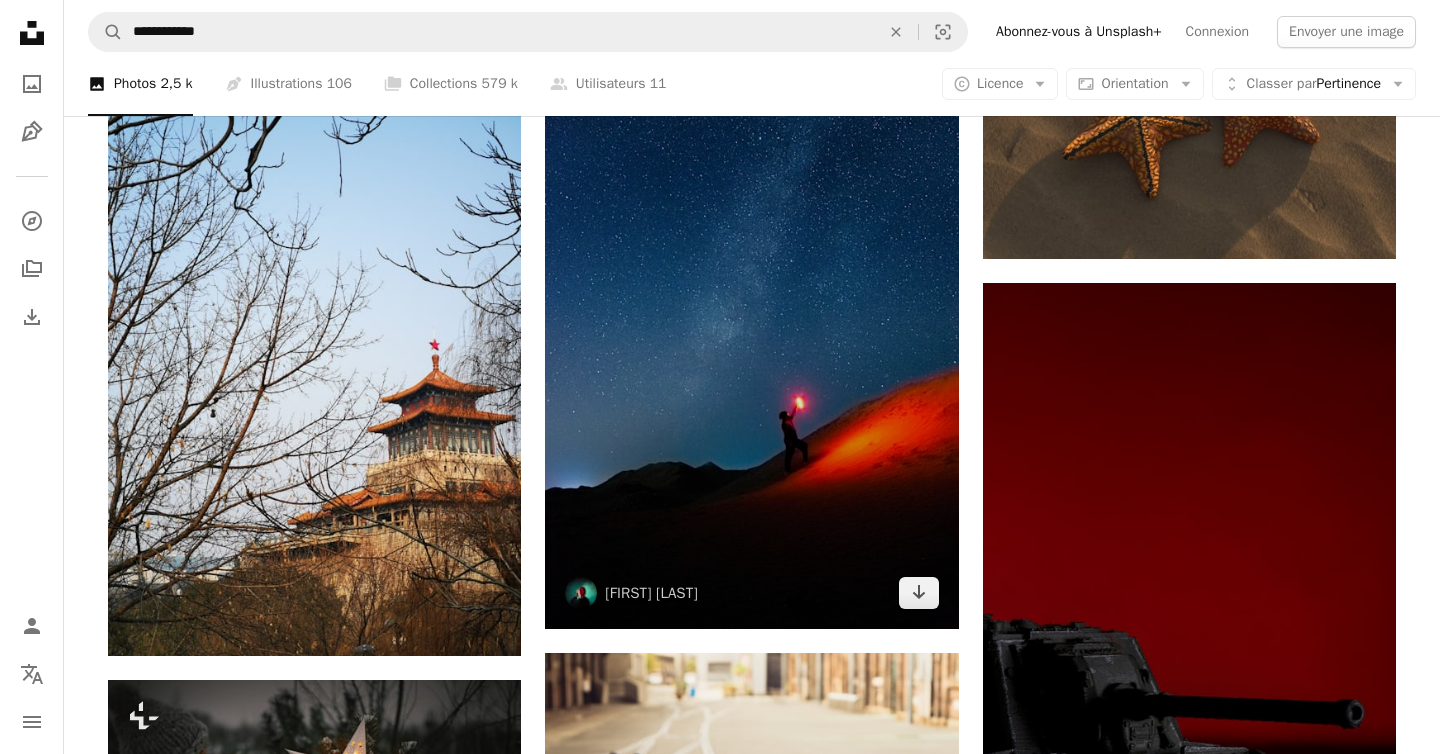 click at bounding box center (751, 319) 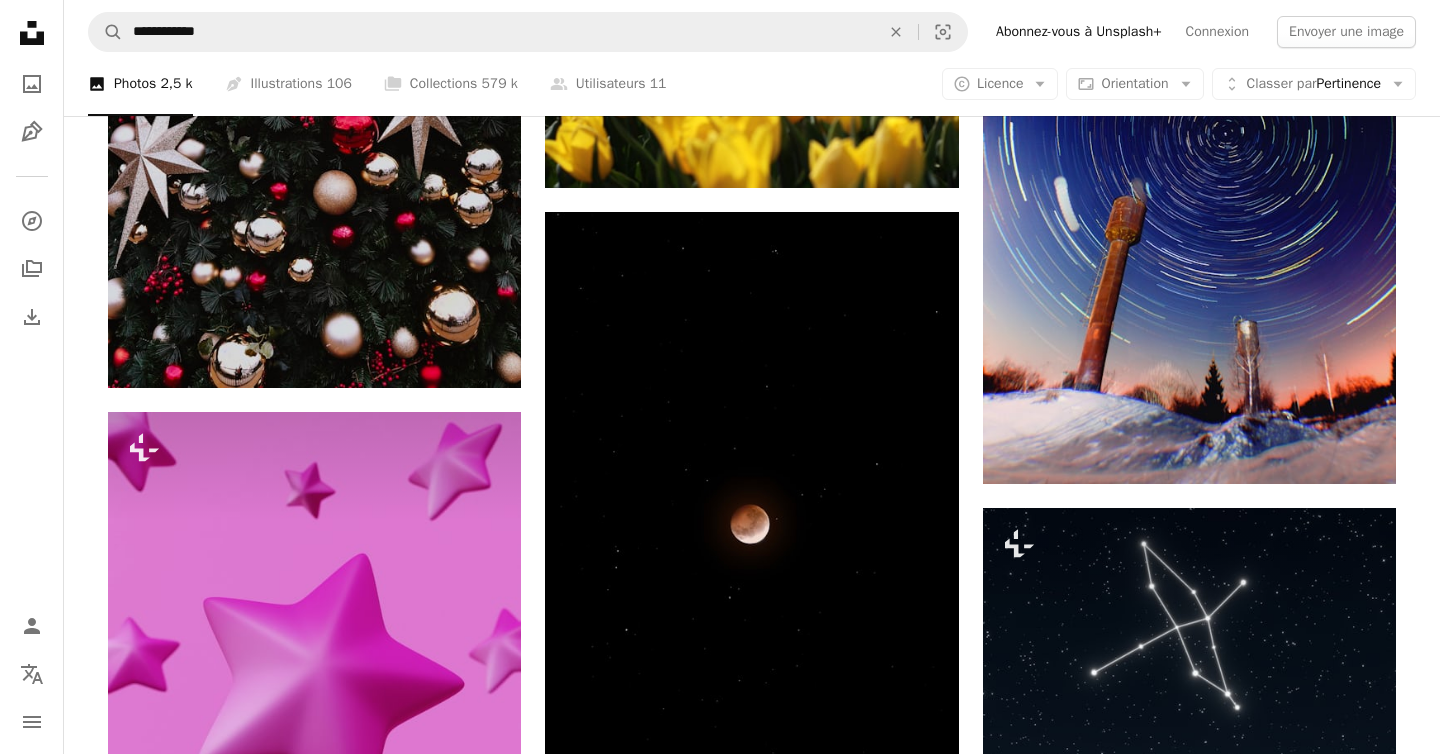 scroll, scrollTop: 15544, scrollLeft: 0, axis: vertical 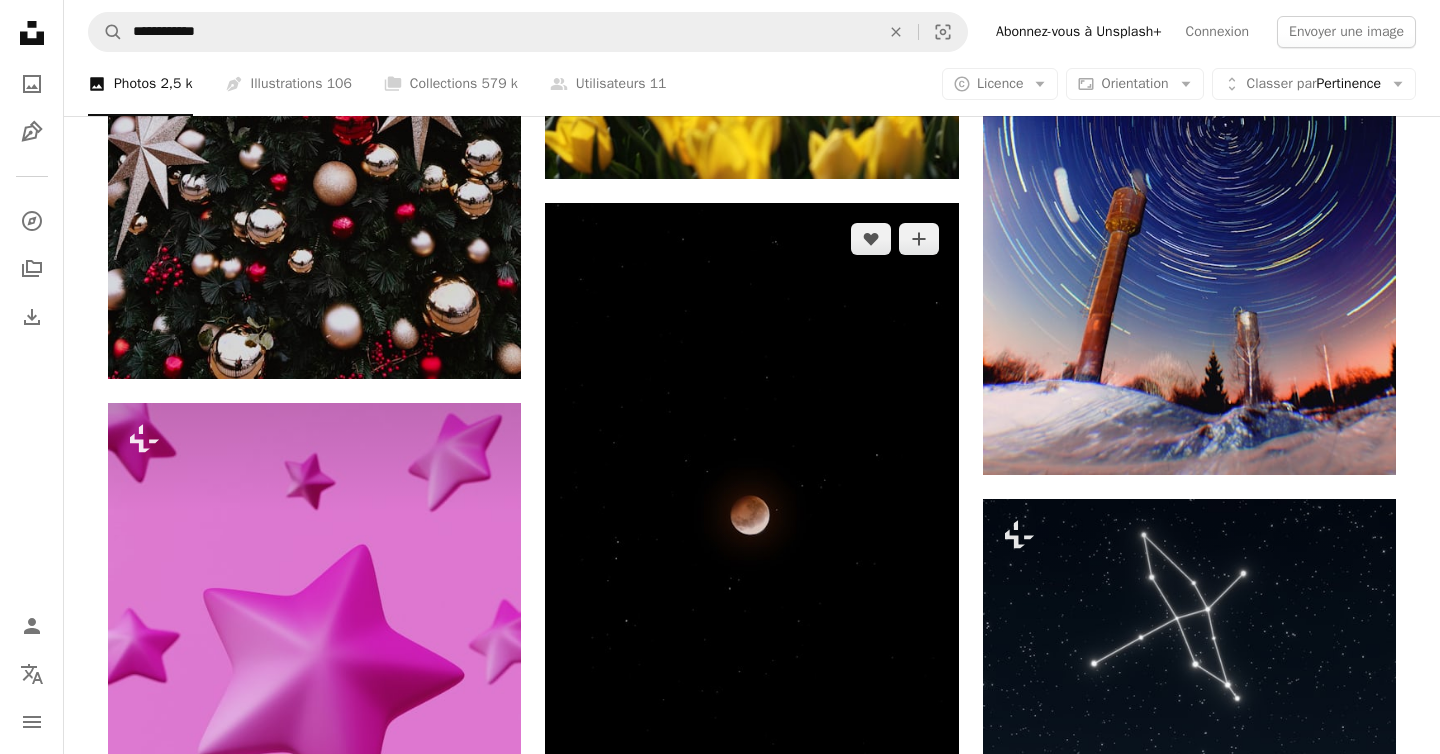 click at bounding box center (751, 513) 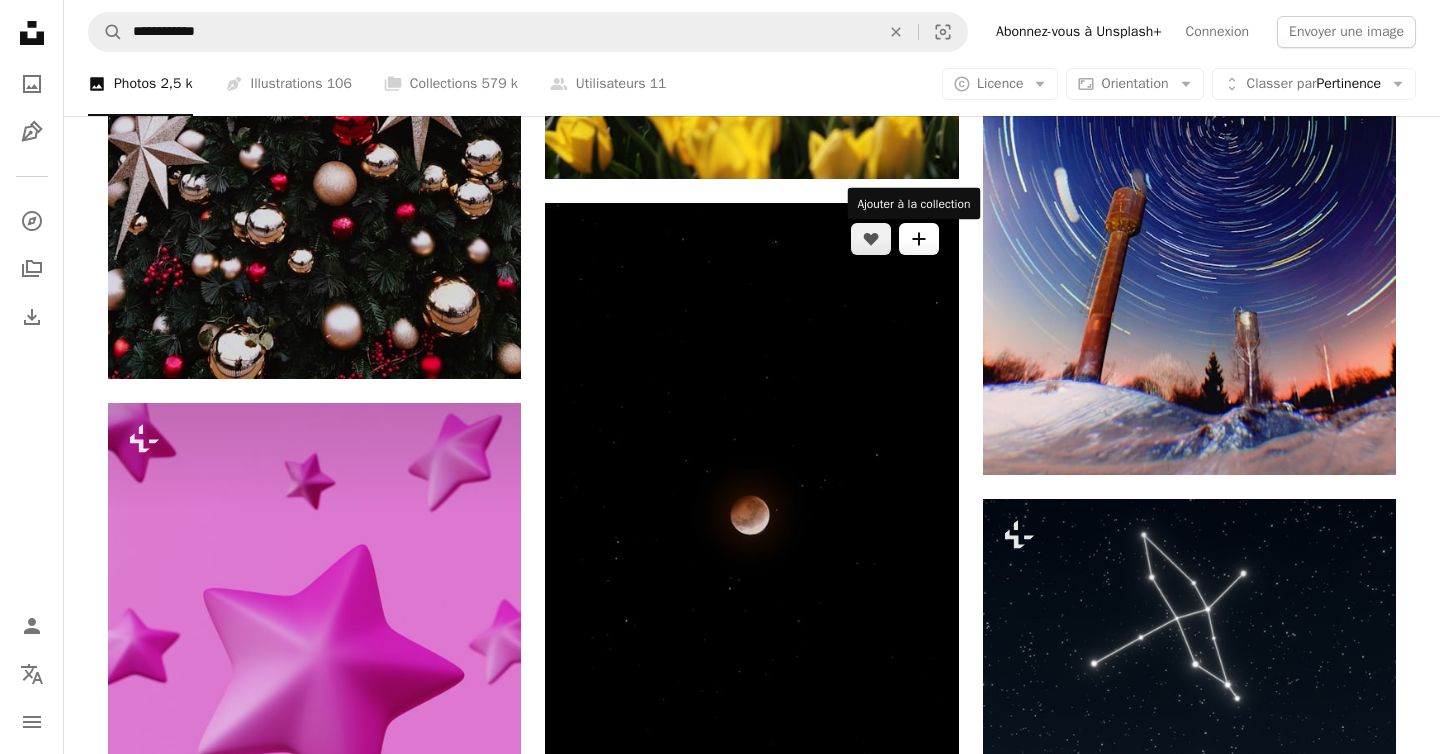click on "A plus sign" 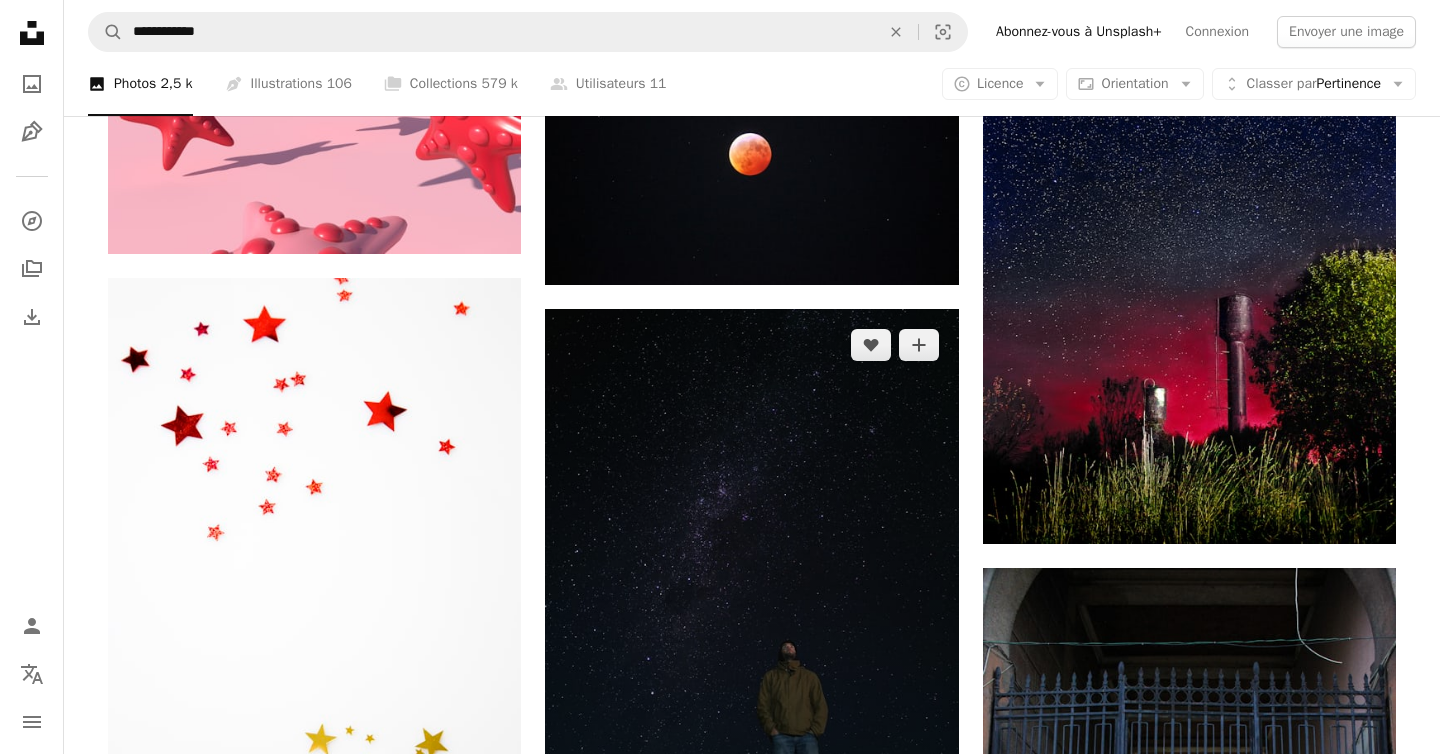 scroll, scrollTop: 8997, scrollLeft: 0, axis: vertical 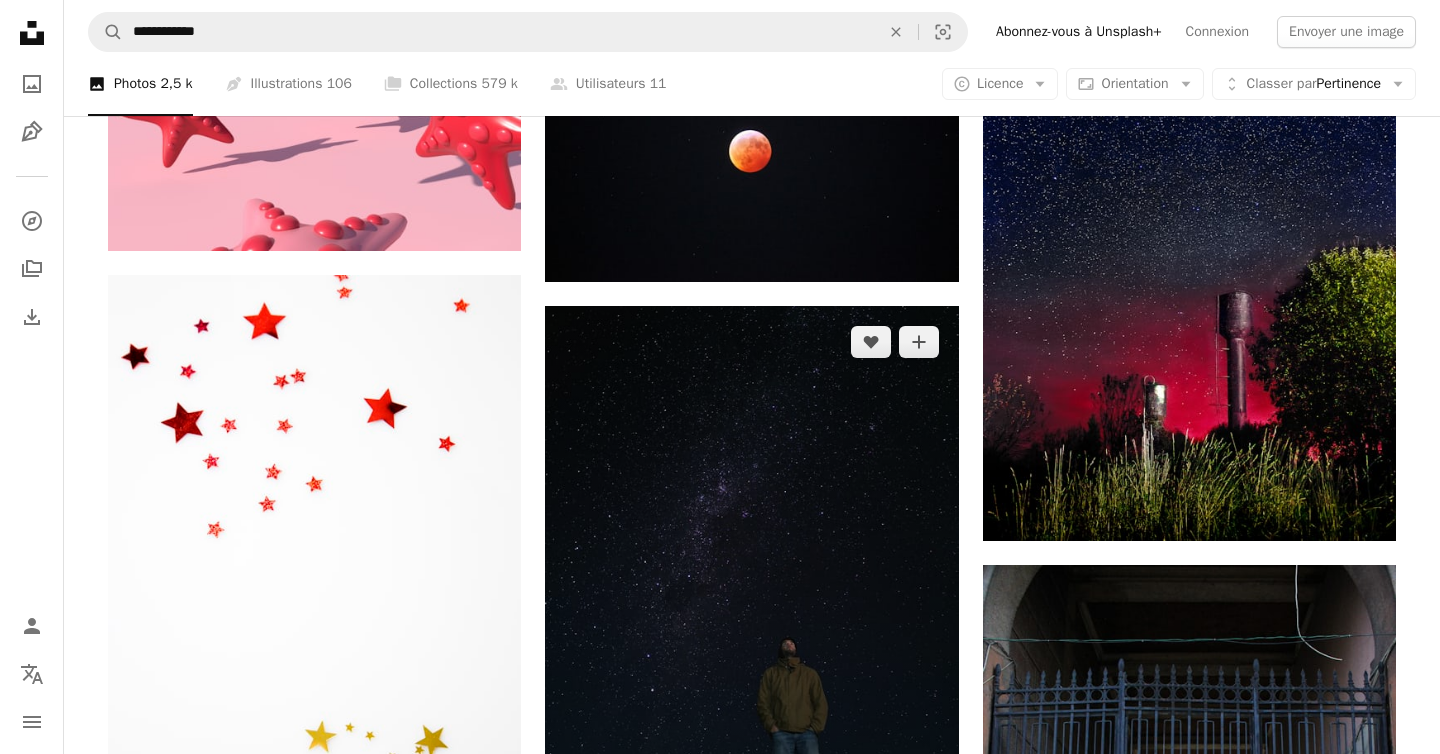 click at bounding box center (751, 581) 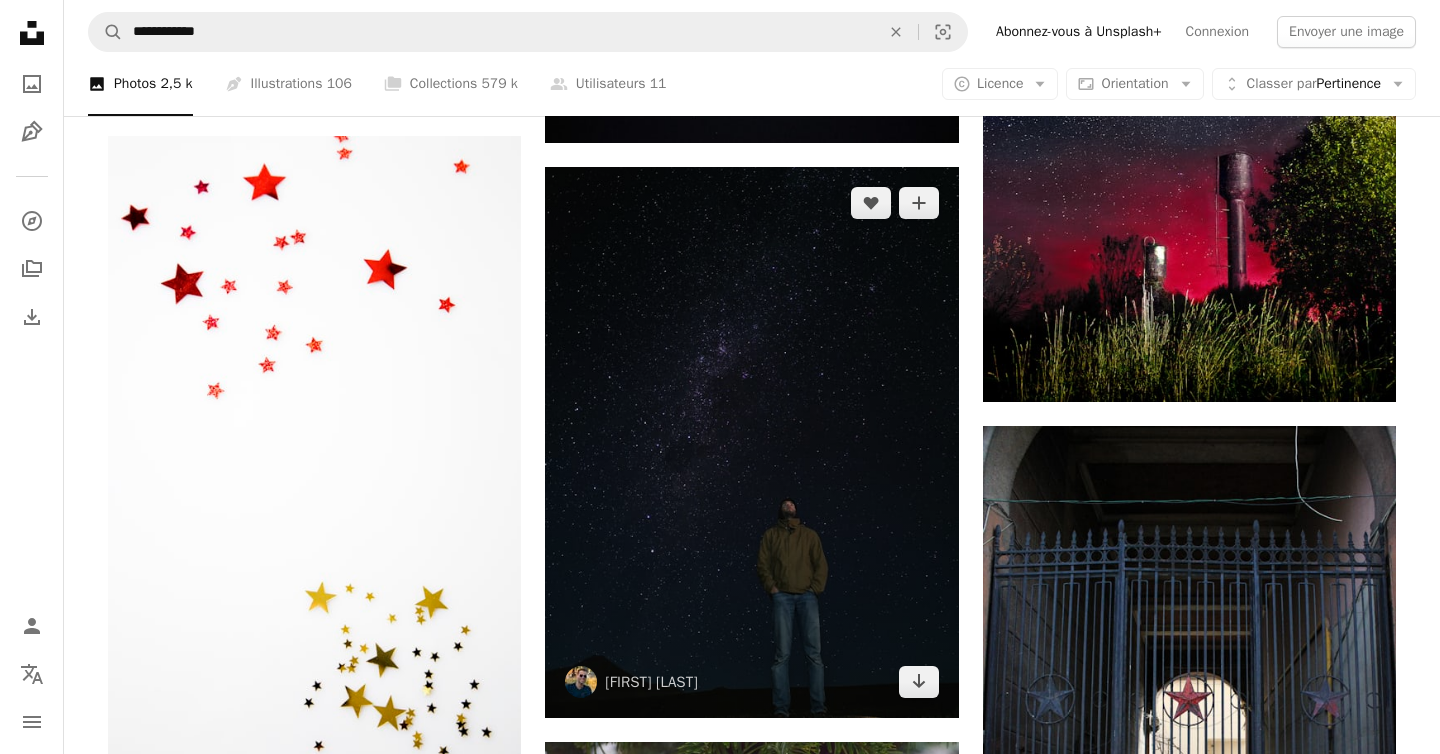 scroll, scrollTop: 9171, scrollLeft: 0, axis: vertical 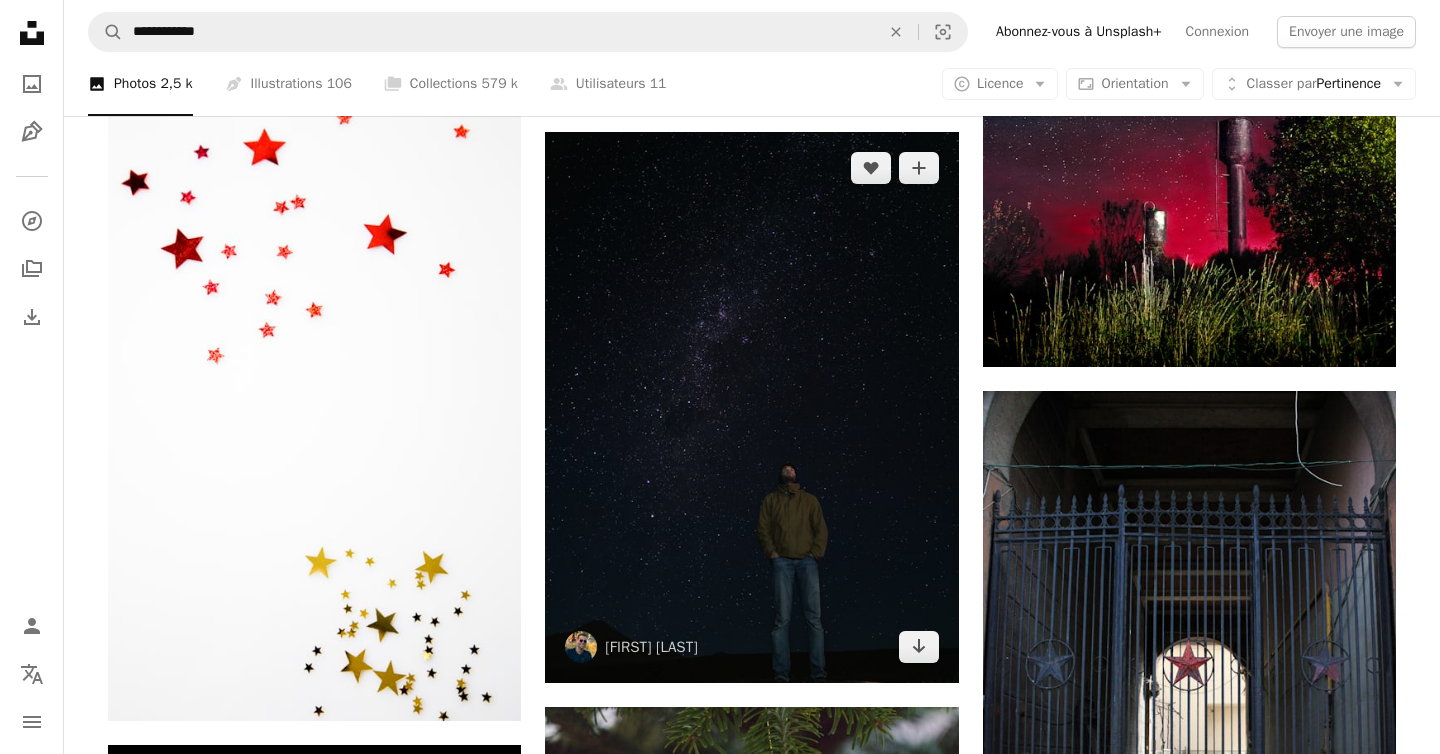 click at bounding box center [751, 407] 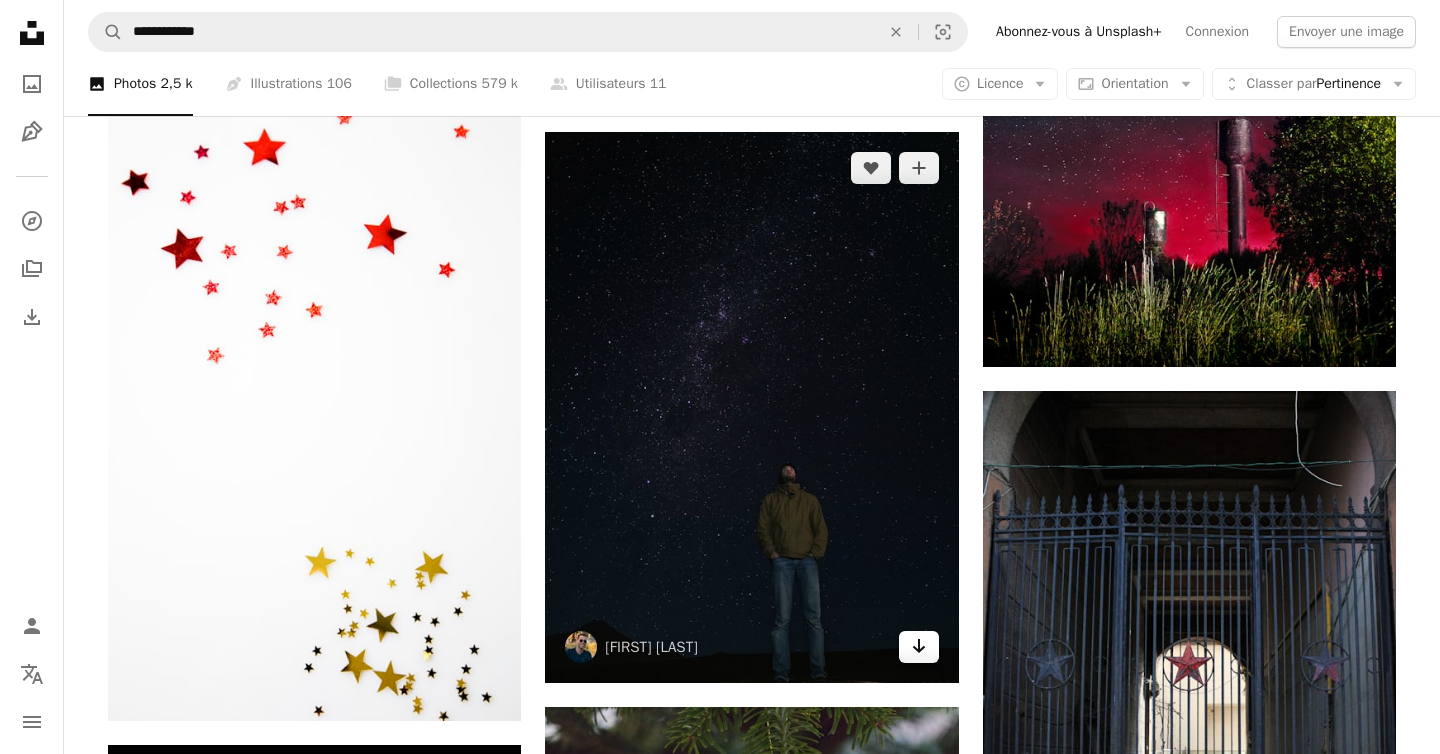 click on "Arrow pointing down" 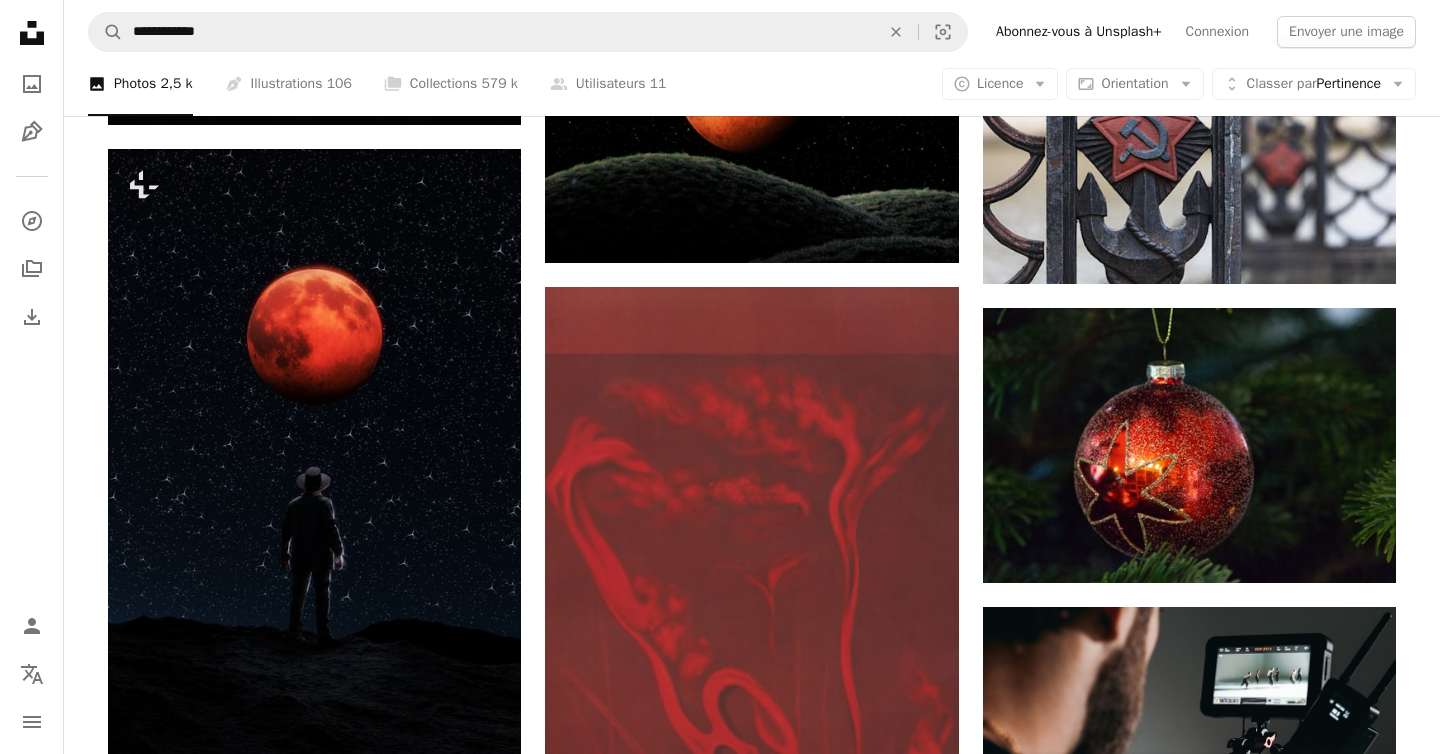 scroll, scrollTop: 6883, scrollLeft: 0, axis: vertical 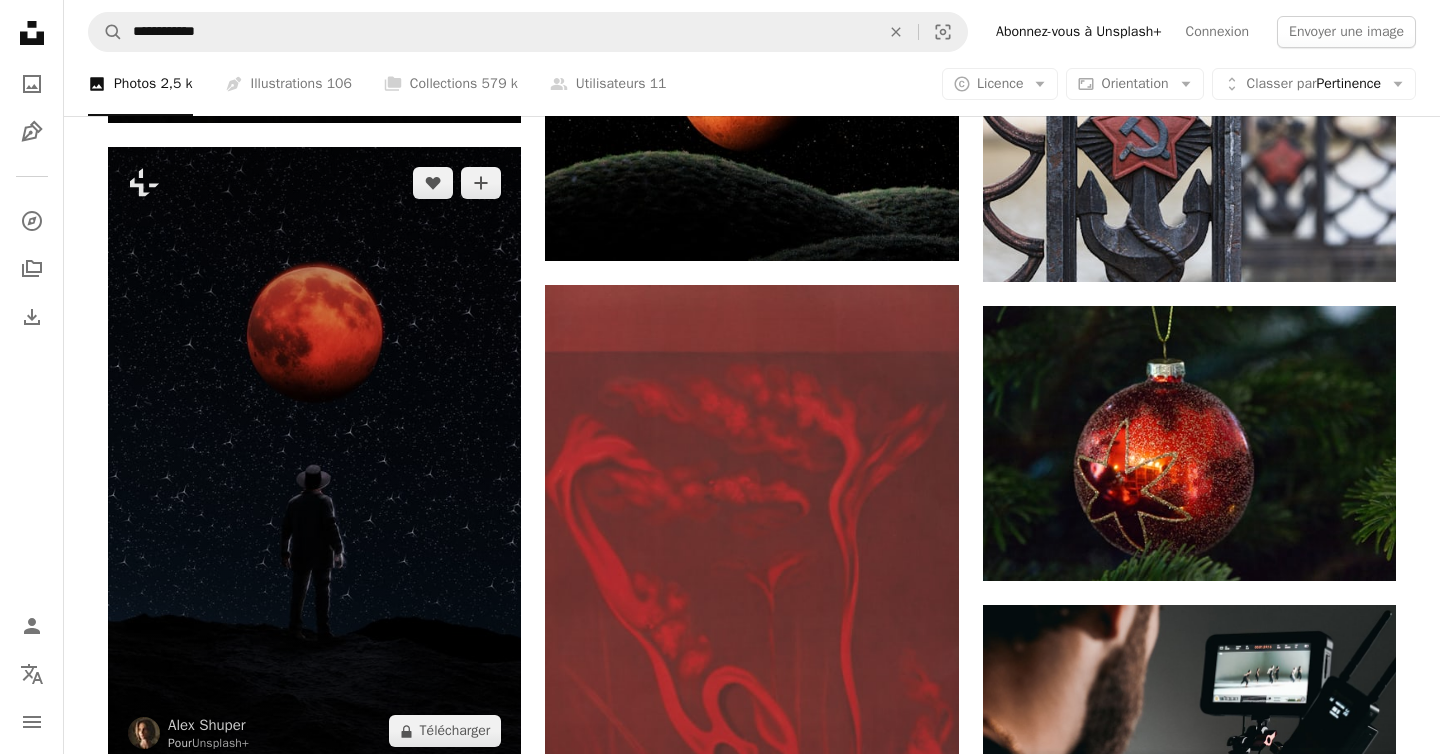 click at bounding box center (314, 457) 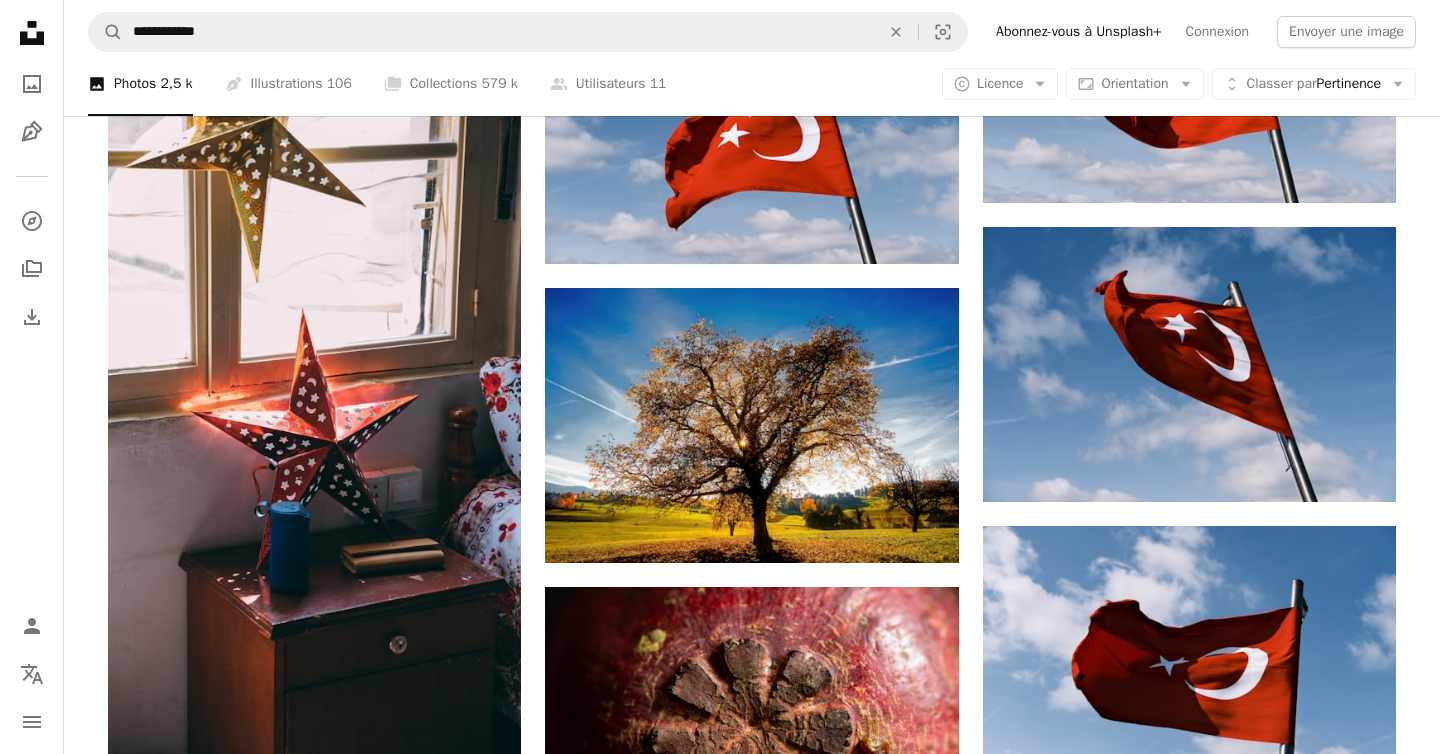 scroll, scrollTop: 5108, scrollLeft: 0, axis: vertical 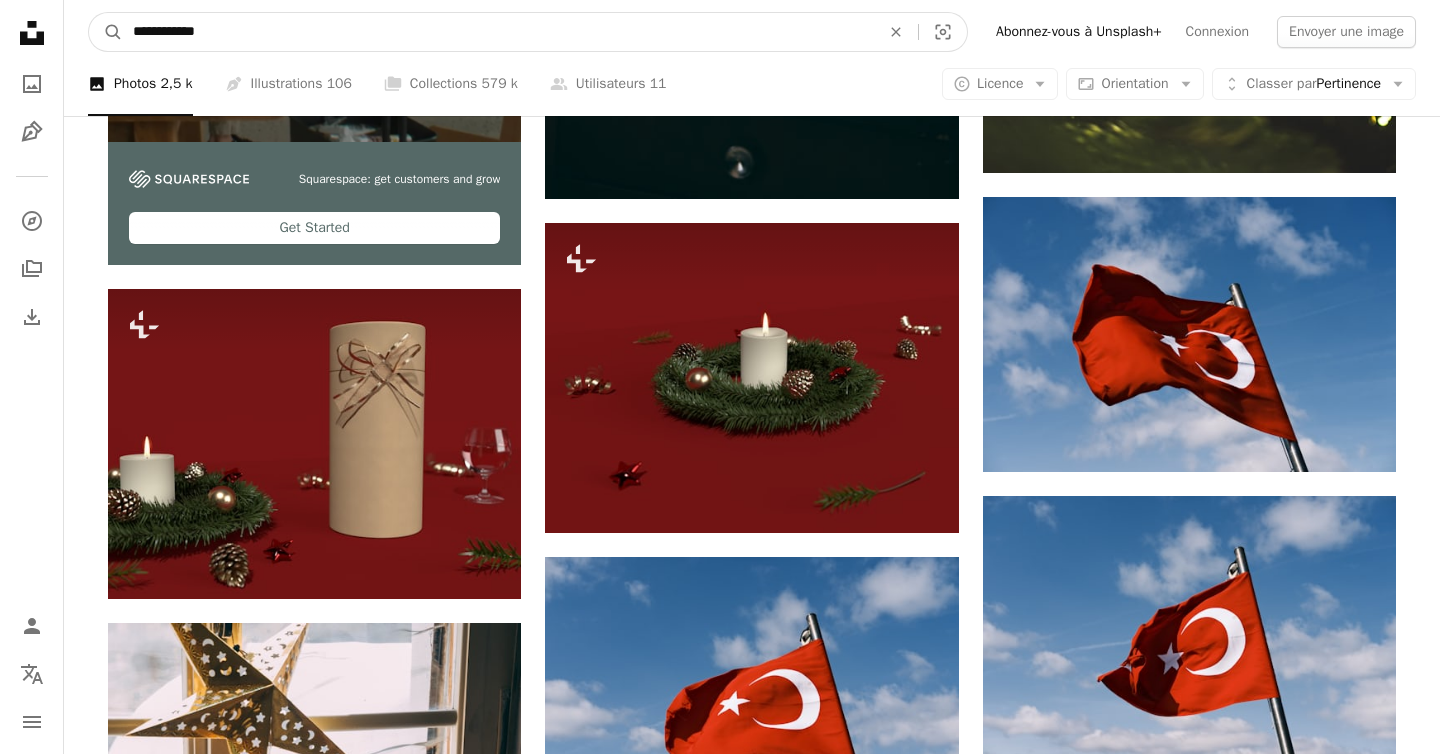 click on "**********" at bounding box center (498, 32) 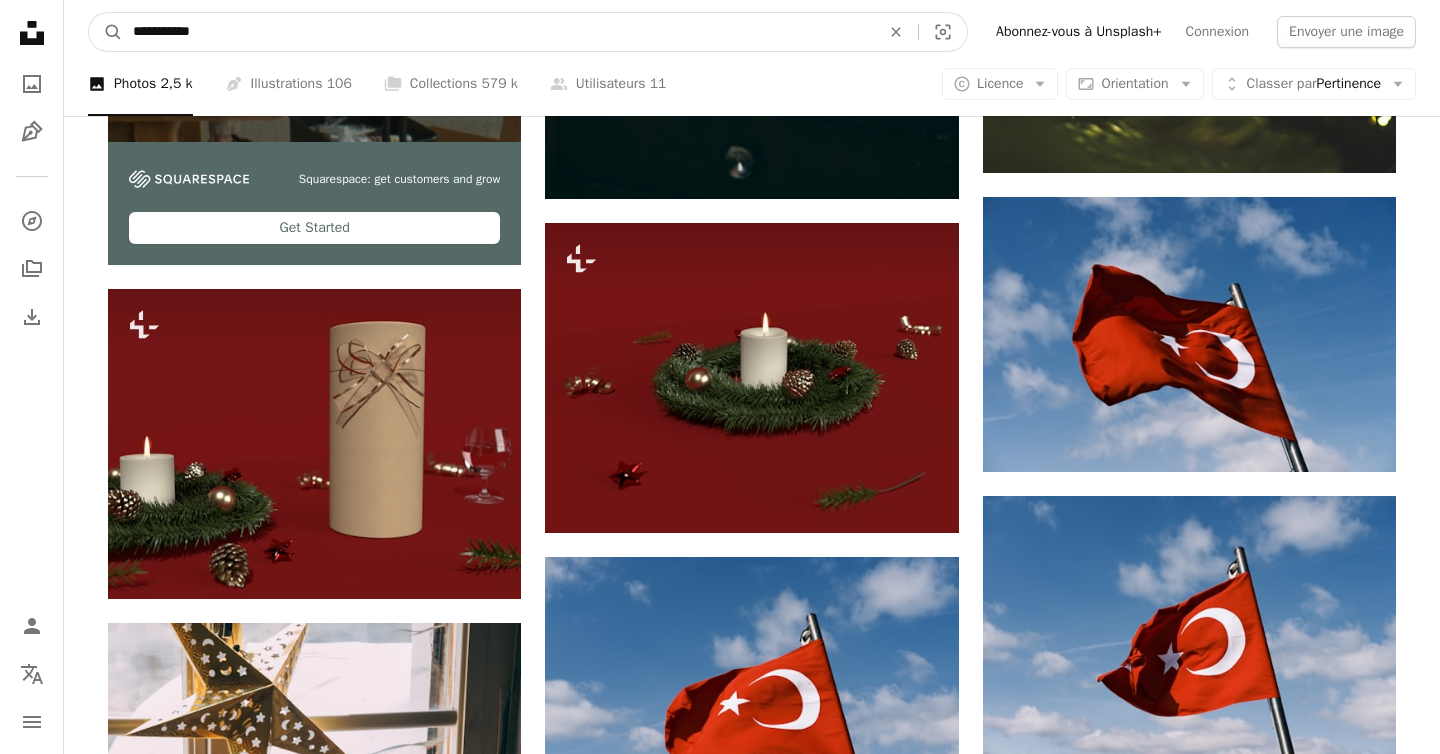 type on "**********" 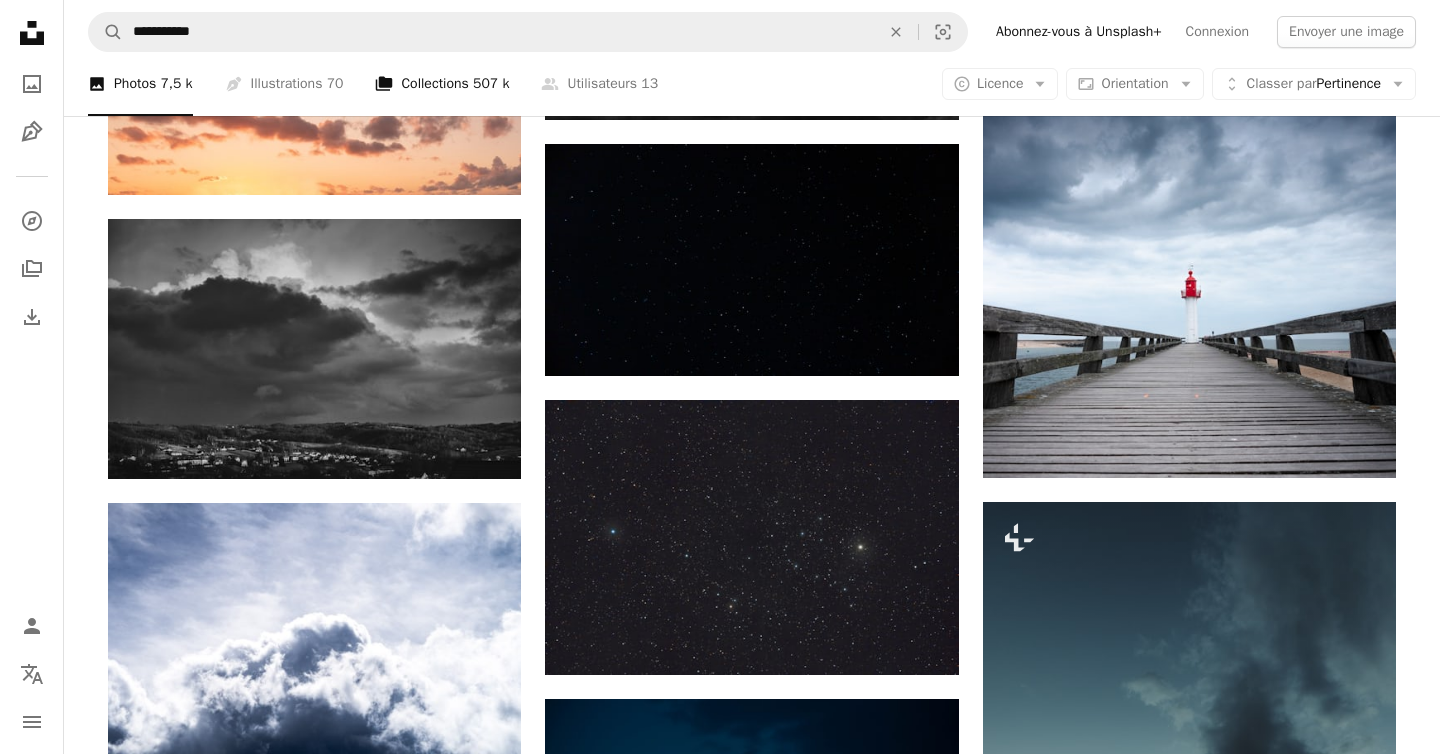 scroll, scrollTop: 7343, scrollLeft: 0, axis: vertical 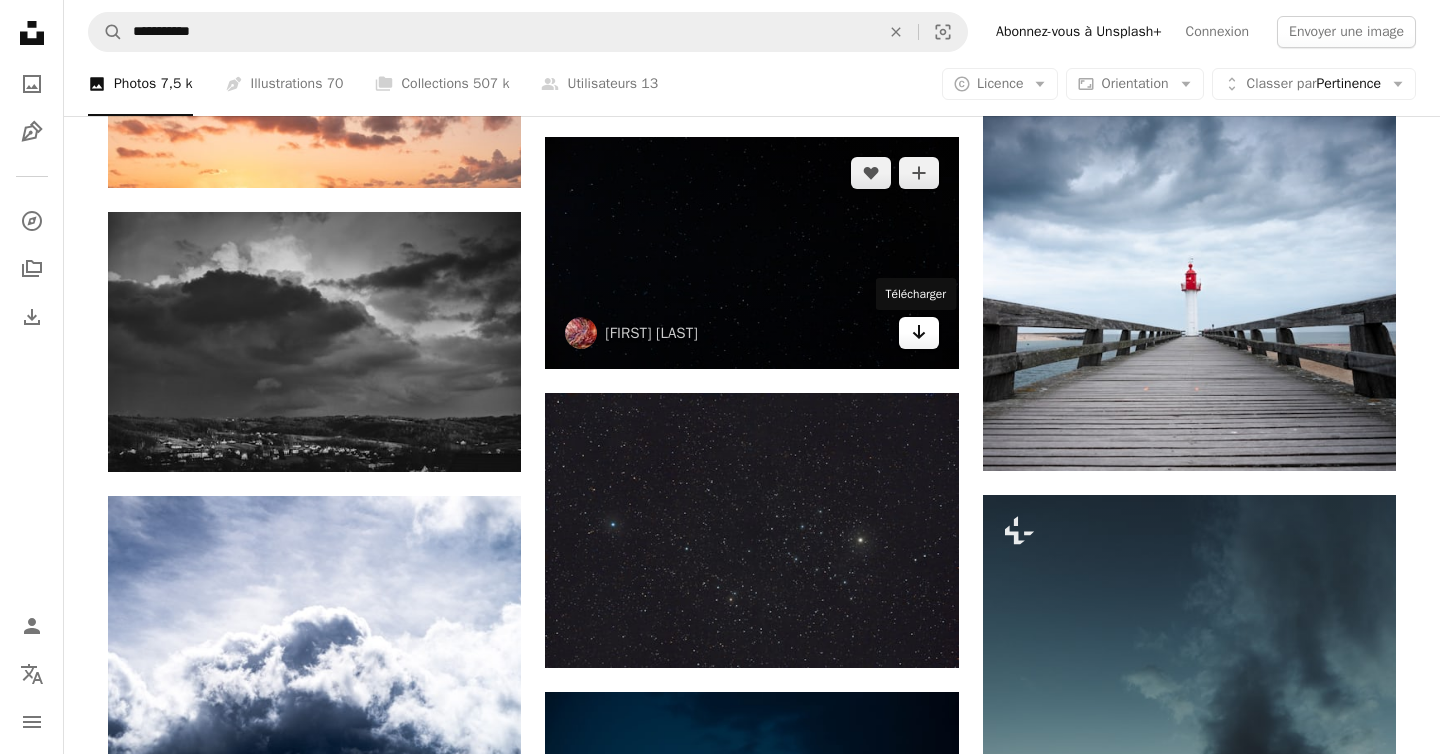 click on "Arrow pointing down" at bounding box center (919, 333) 